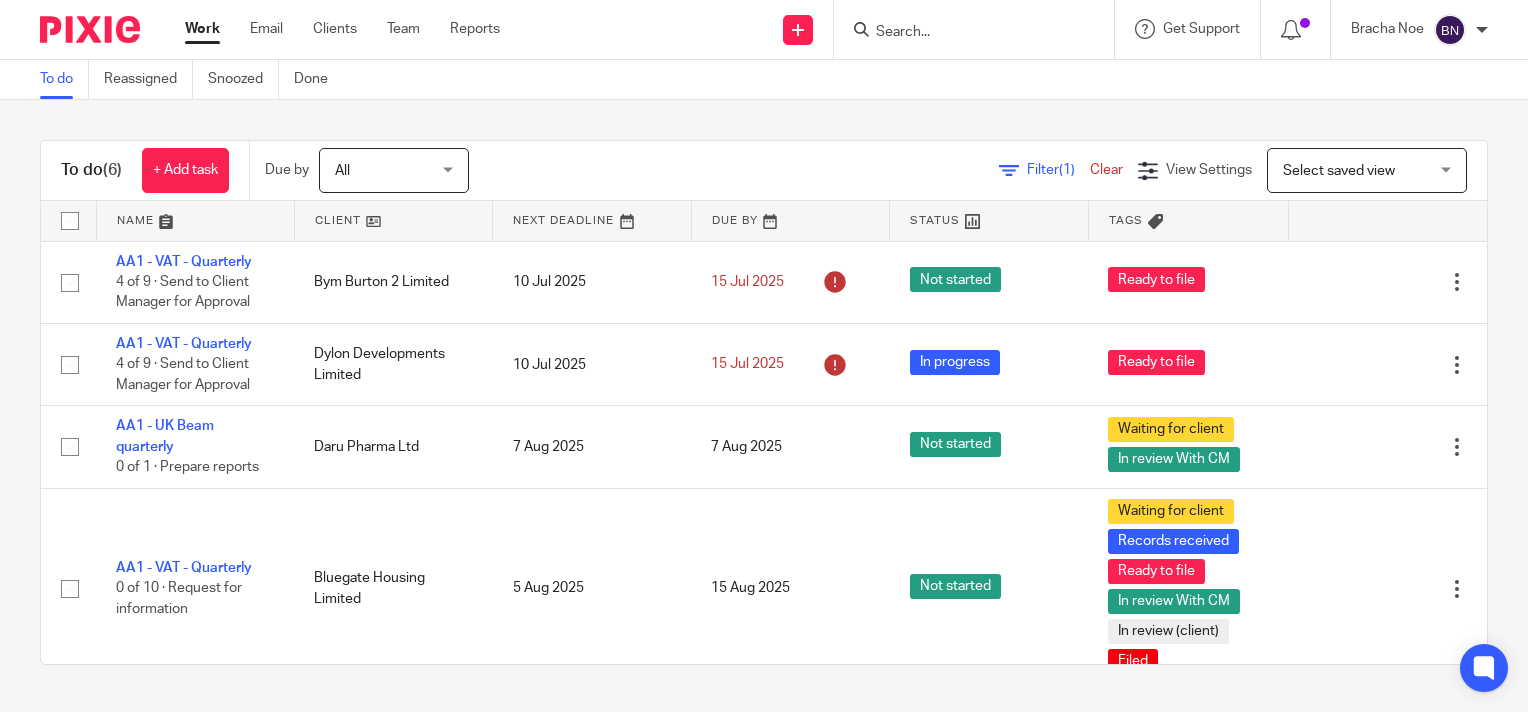 scroll, scrollTop: 0, scrollLeft: 0, axis: both 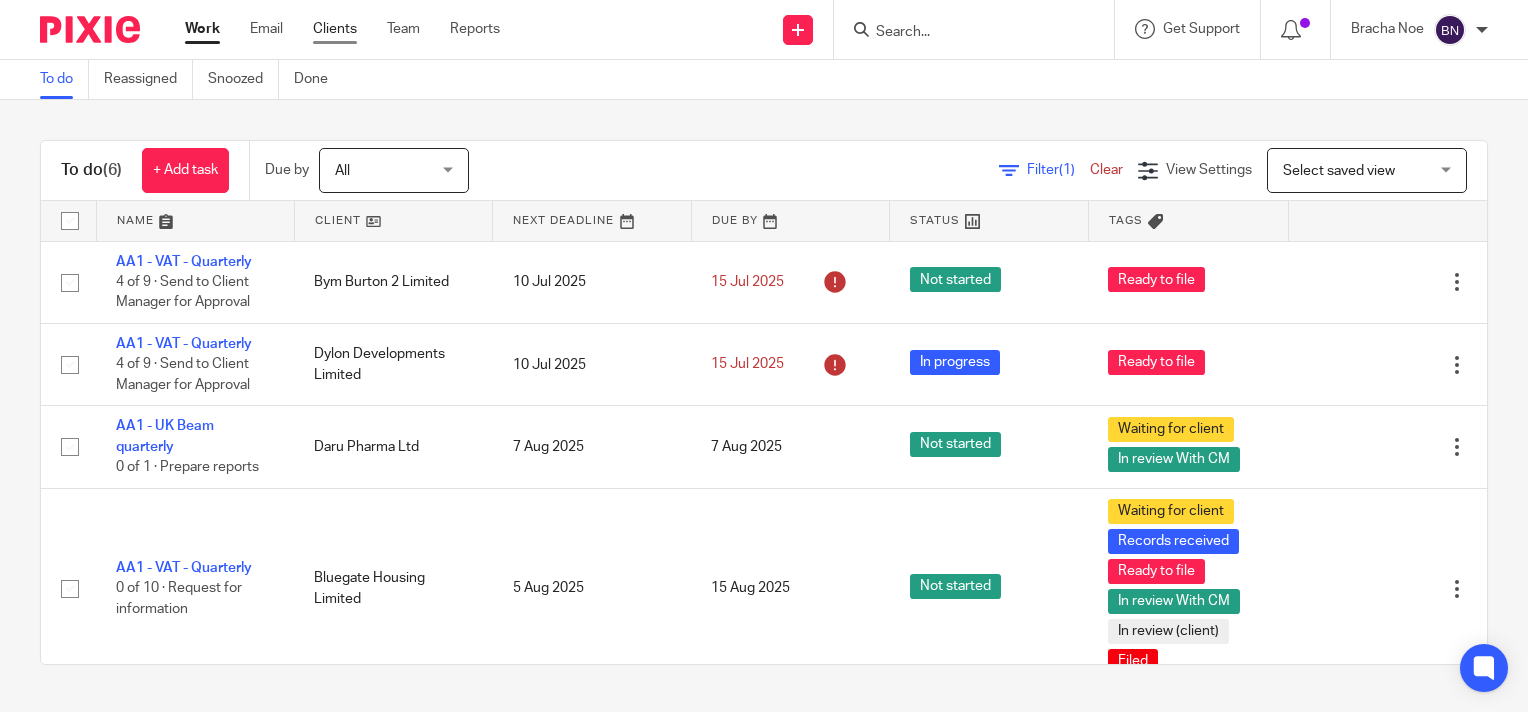 click on "Clients" at bounding box center [335, 29] 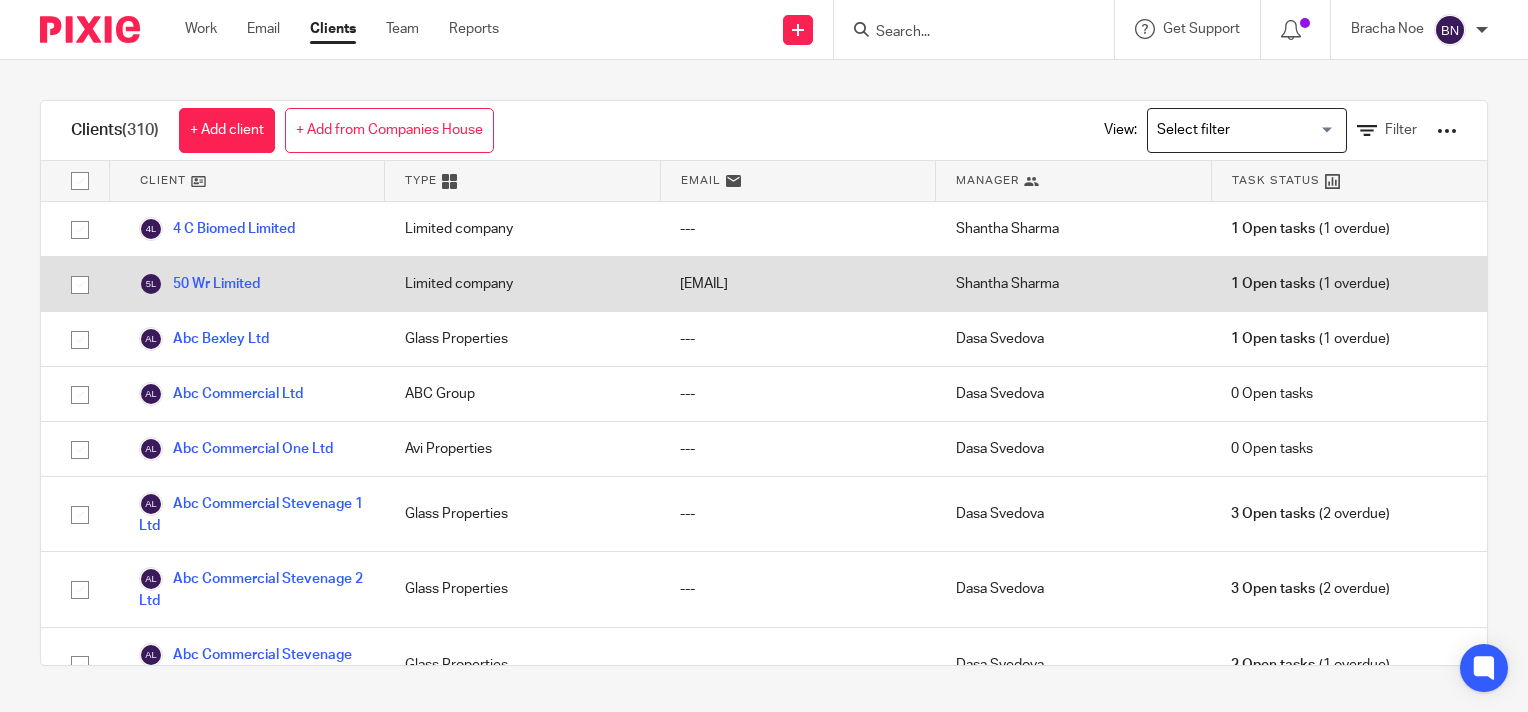 scroll, scrollTop: 0, scrollLeft: 0, axis: both 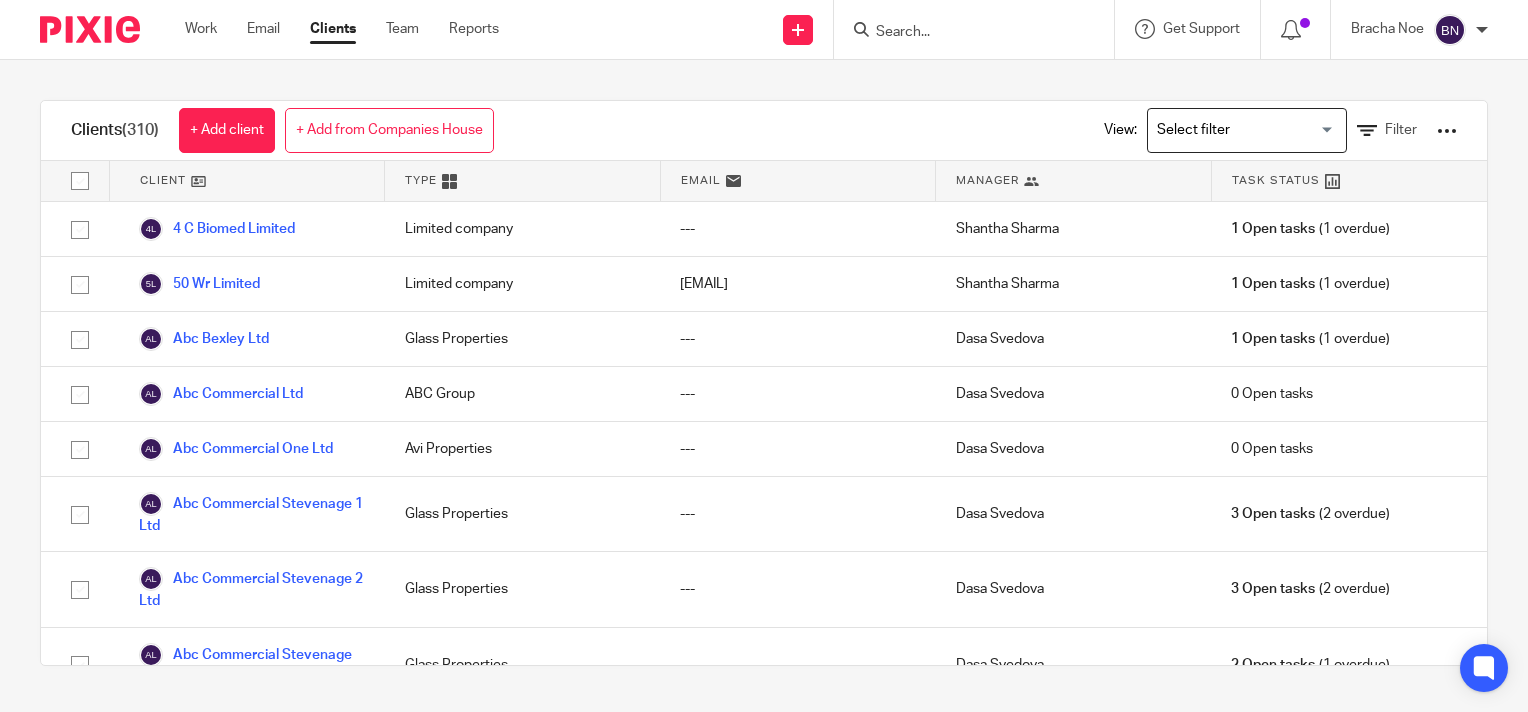 click at bounding box center (964, 33) 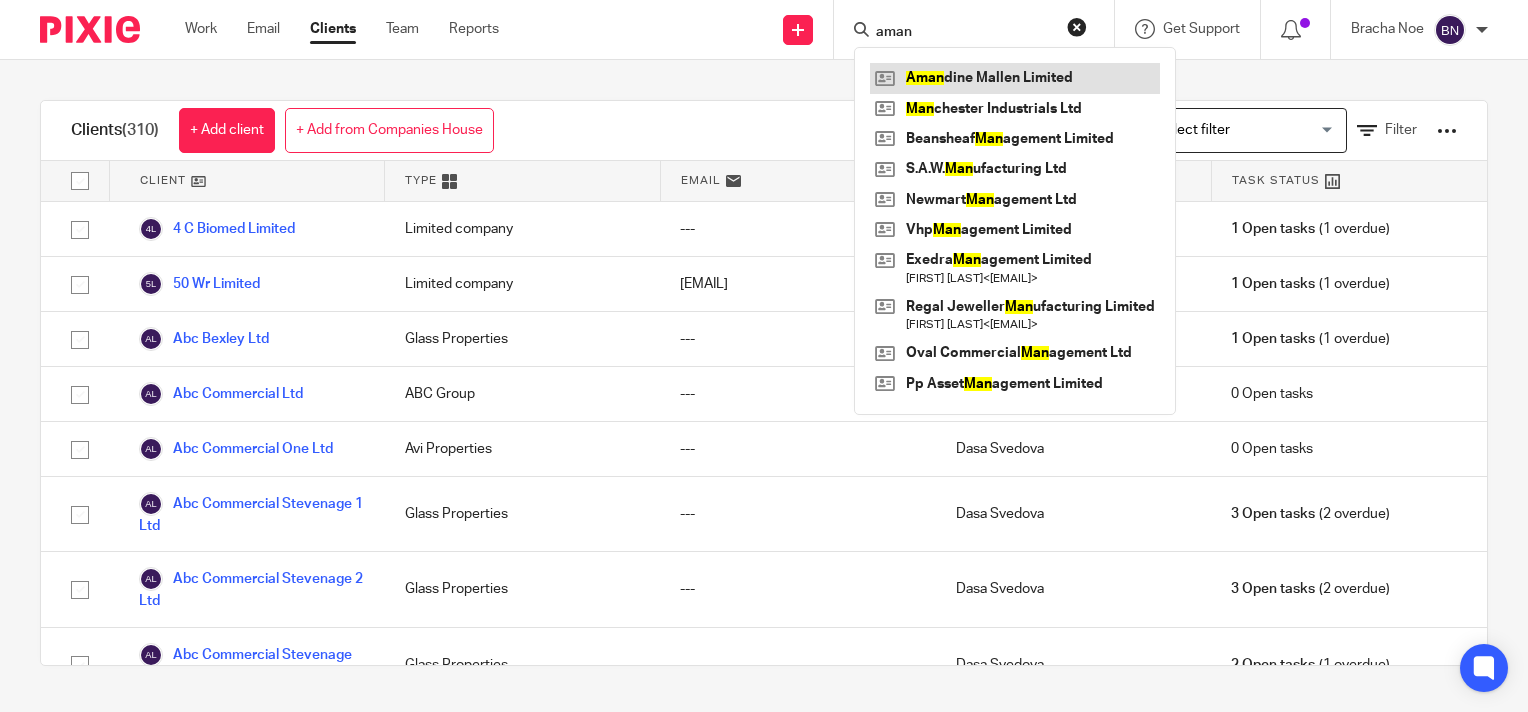 type on "aman" 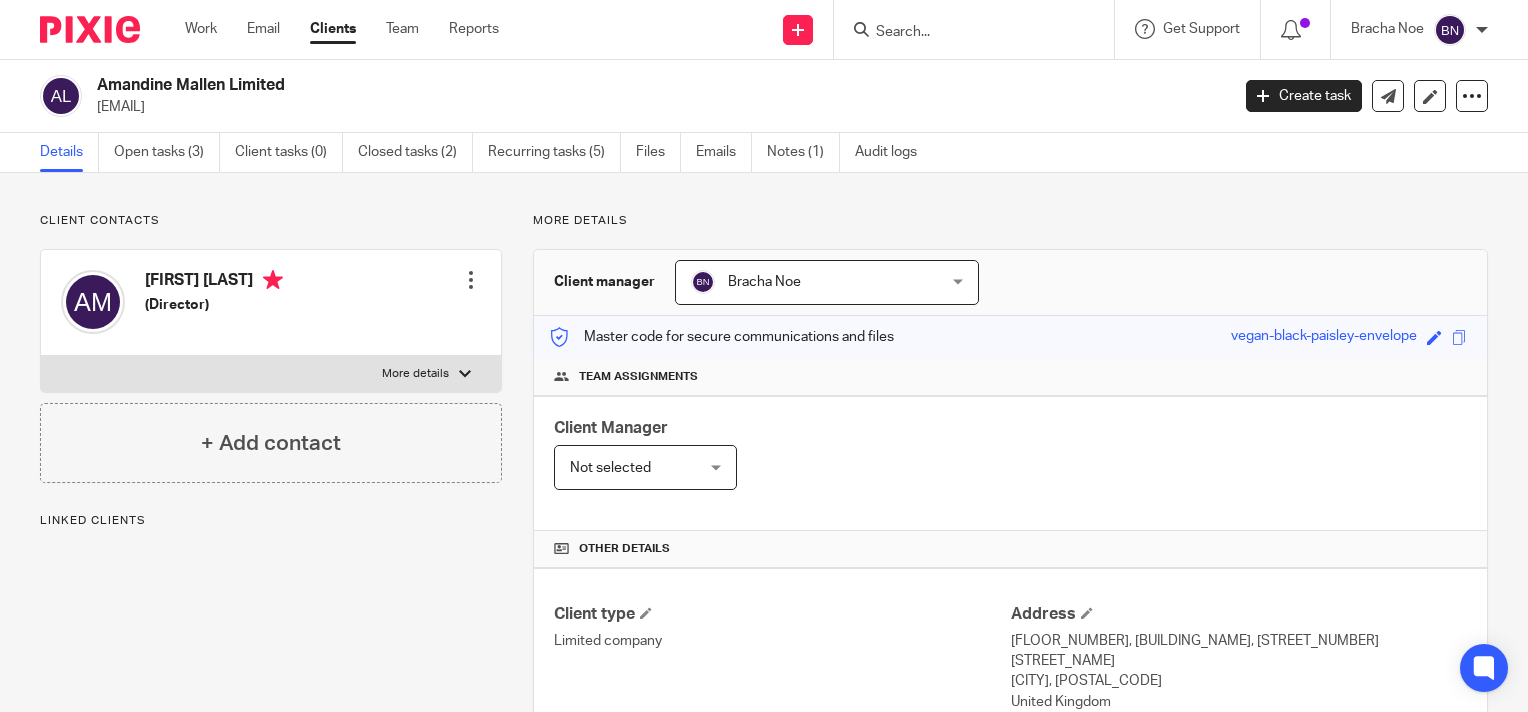 scroll, scrollTop: 0, scrollLeft: 0, axis: both 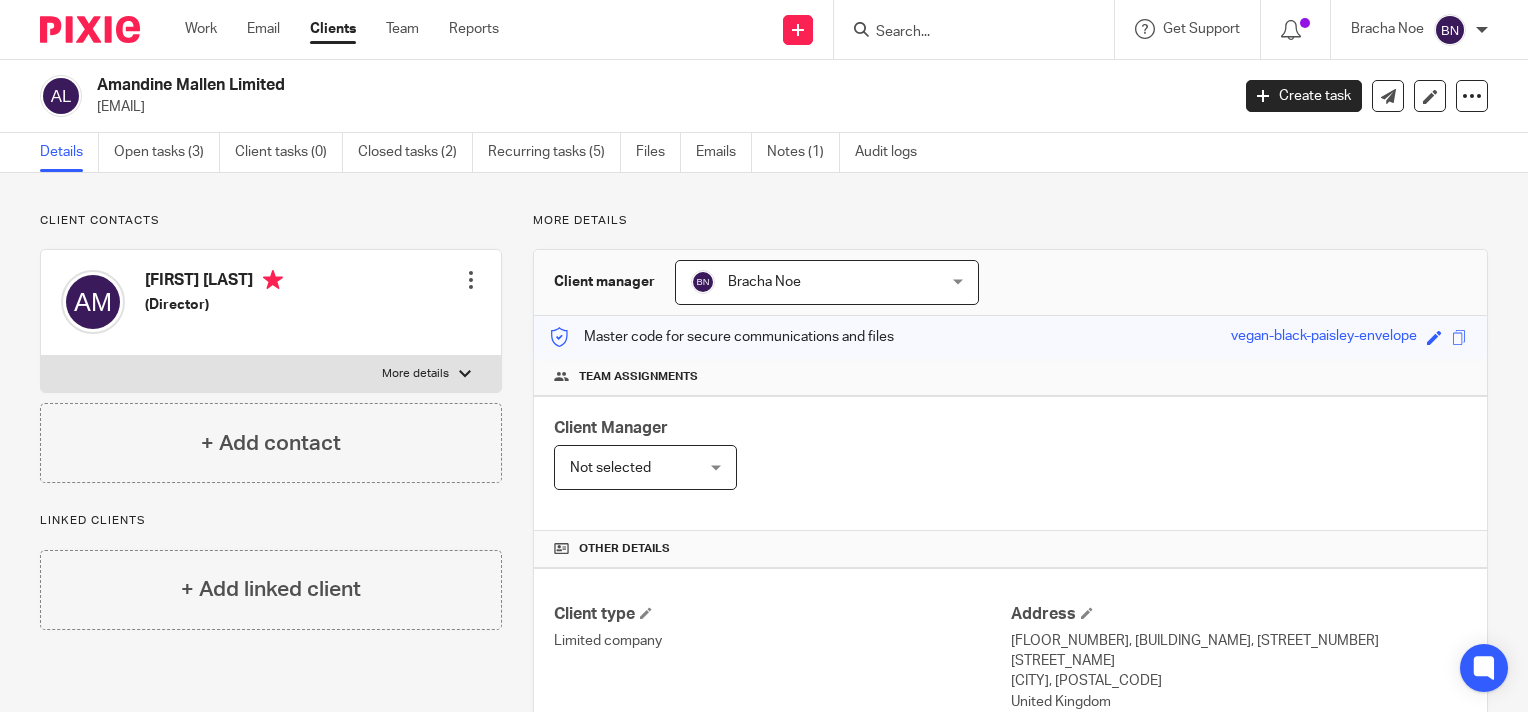 click on "Amandine Mallen" at bounding box center [214, 282] 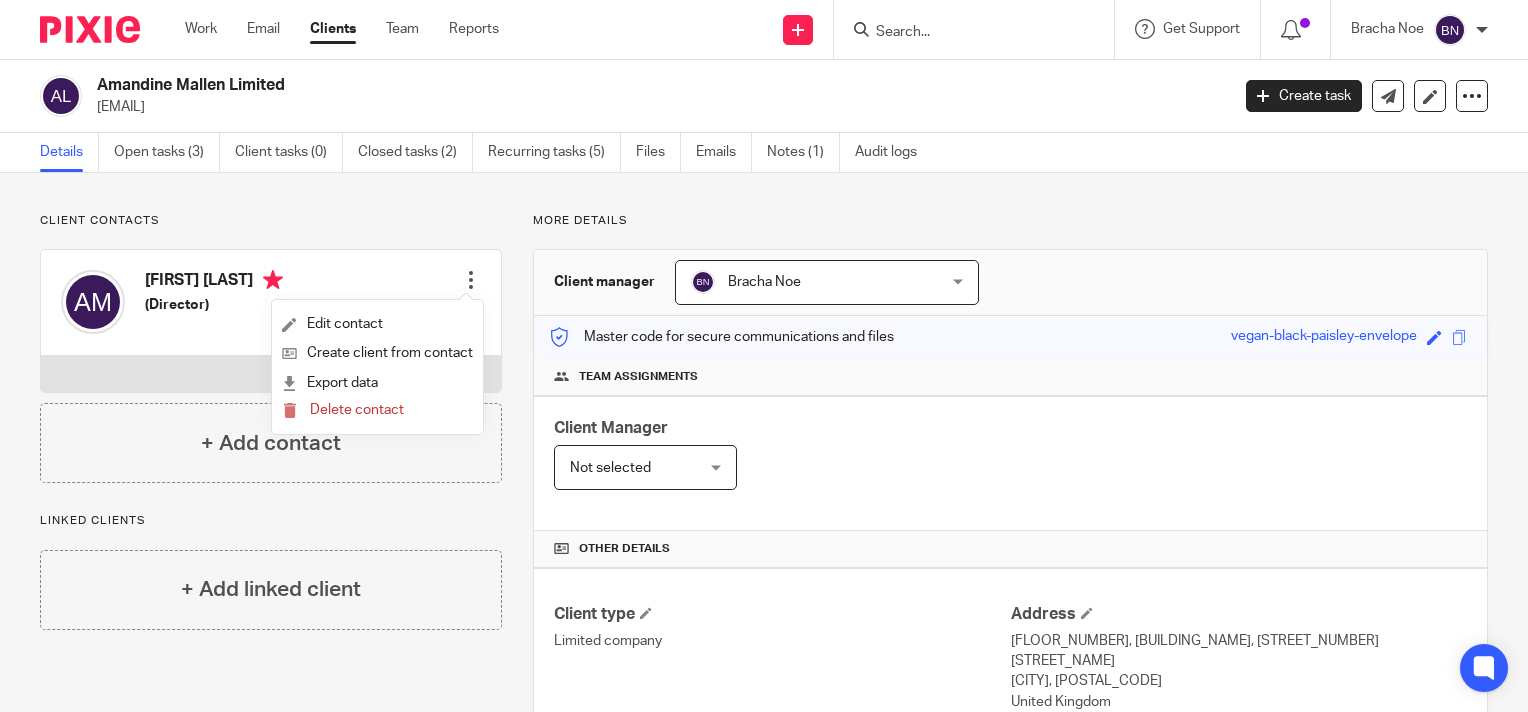 click on "Client contacts" at bounding box center [271, 221] 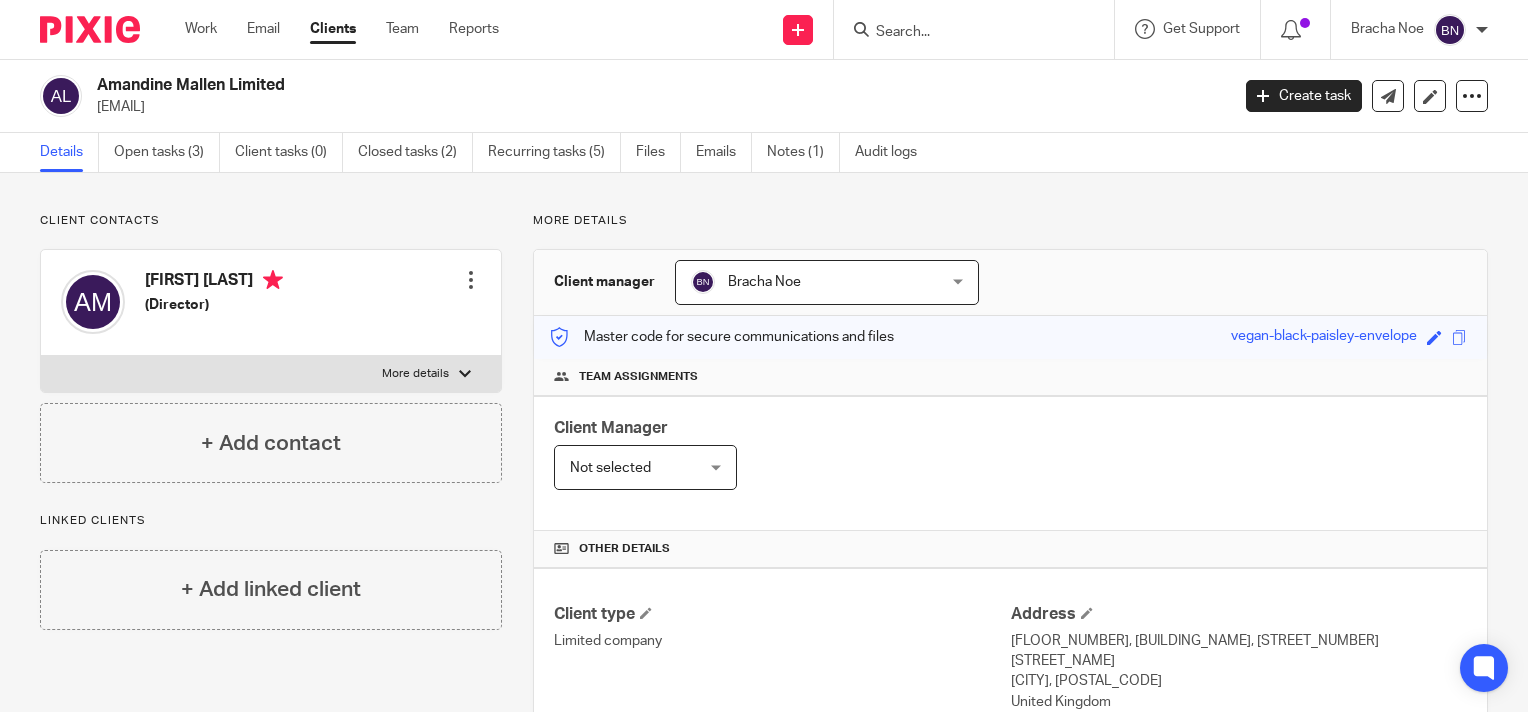 click on "Amandine Mallen" at bounding box center [214, 282] 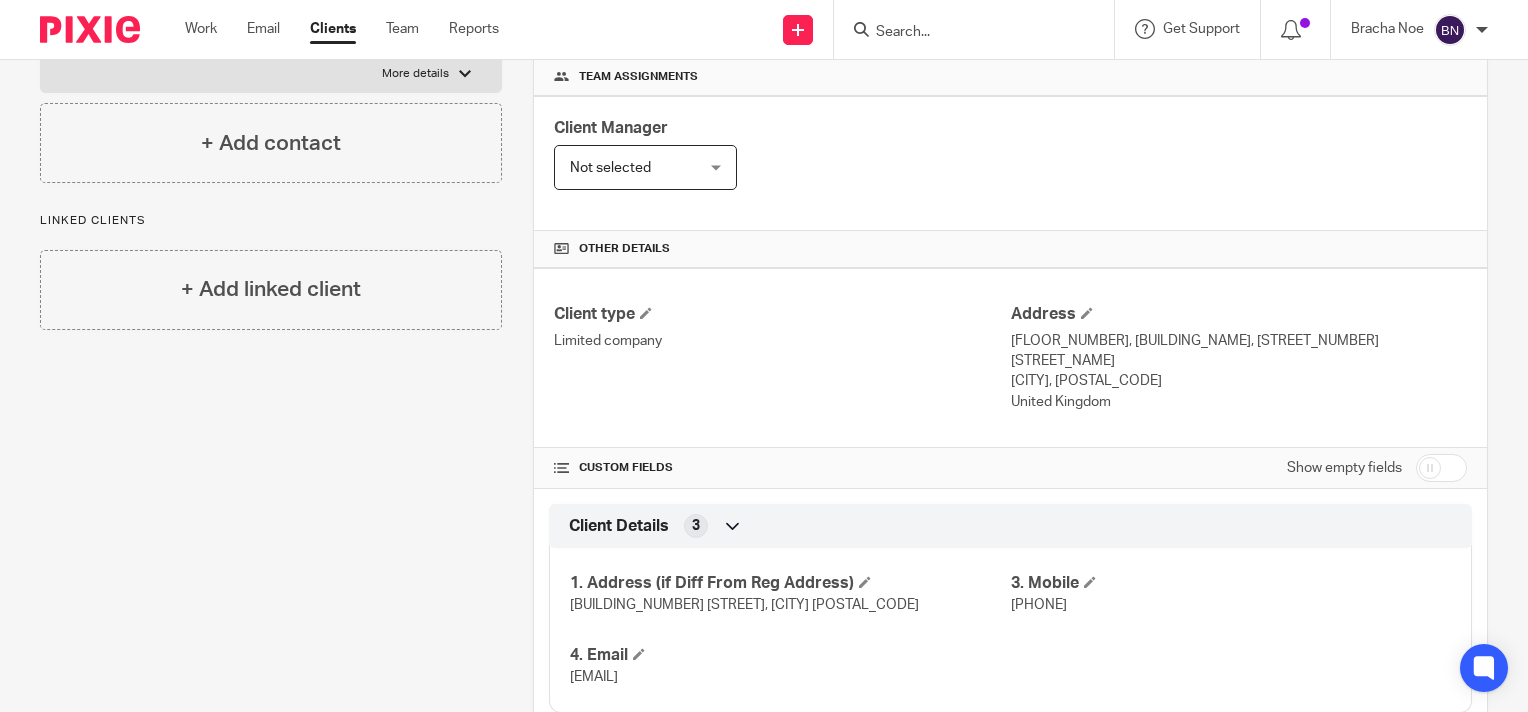 scroll, scrollTop: 0, scrollLeft: 0, axis: both 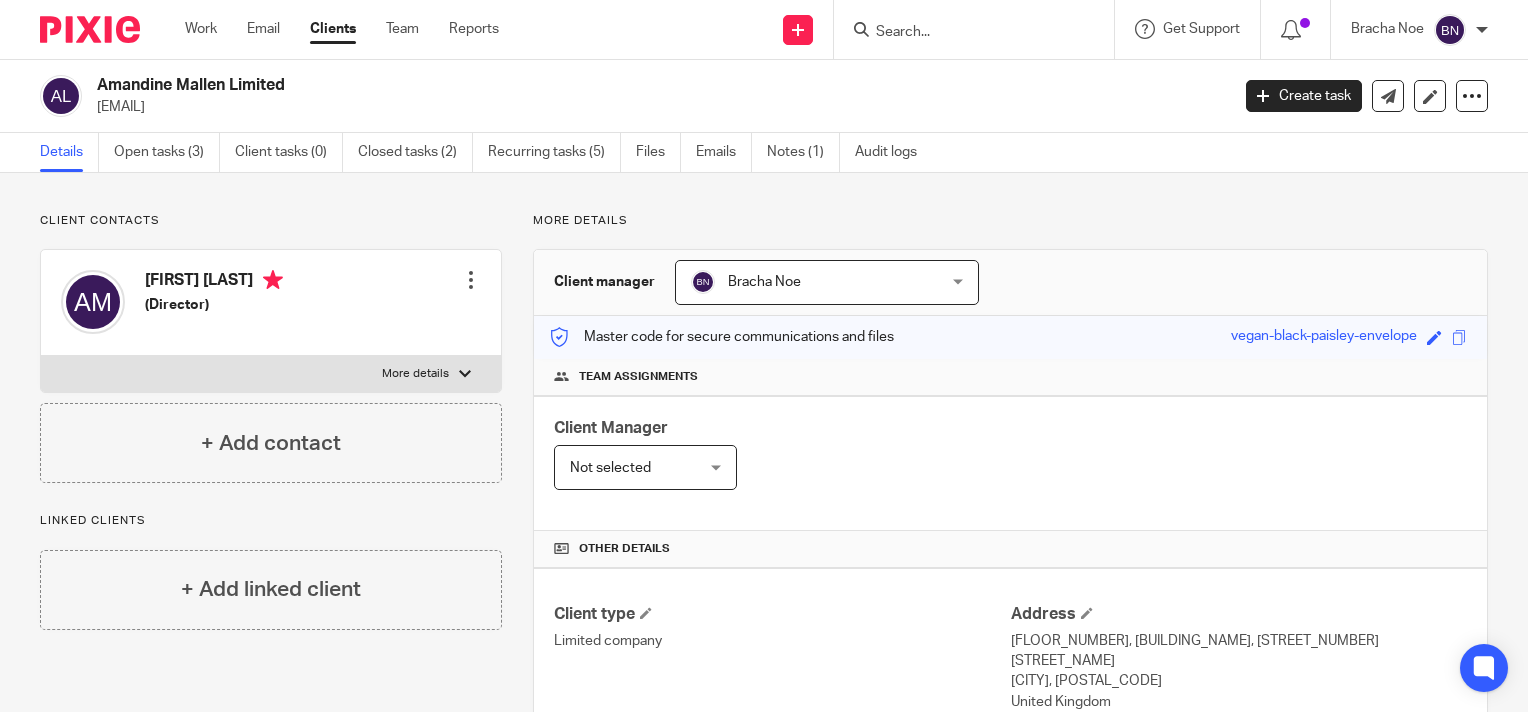click on "Bracha Noe
Bracha Noe" at bounding box center [827, 282] 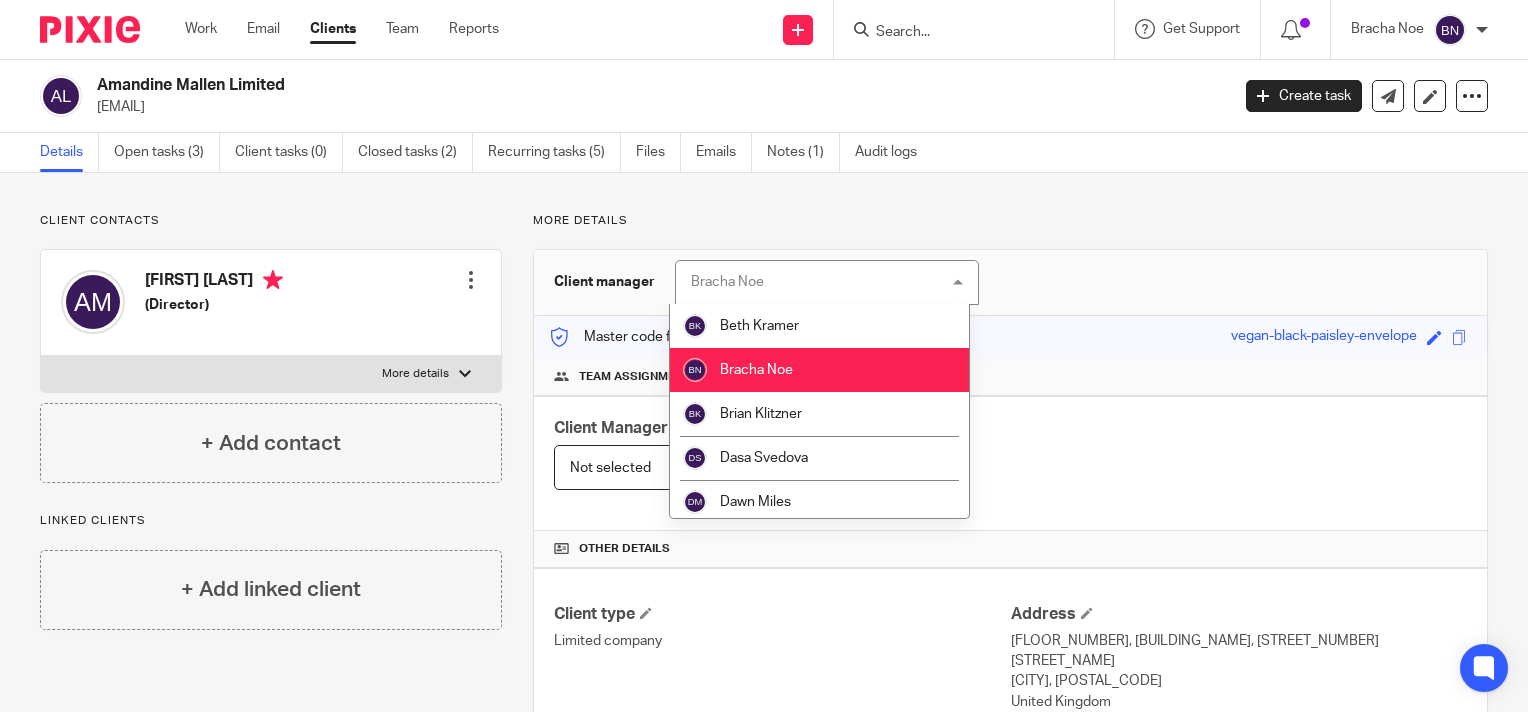 click on "Bracha Noe
Bracha Noe" at bounding box center (827, 282) 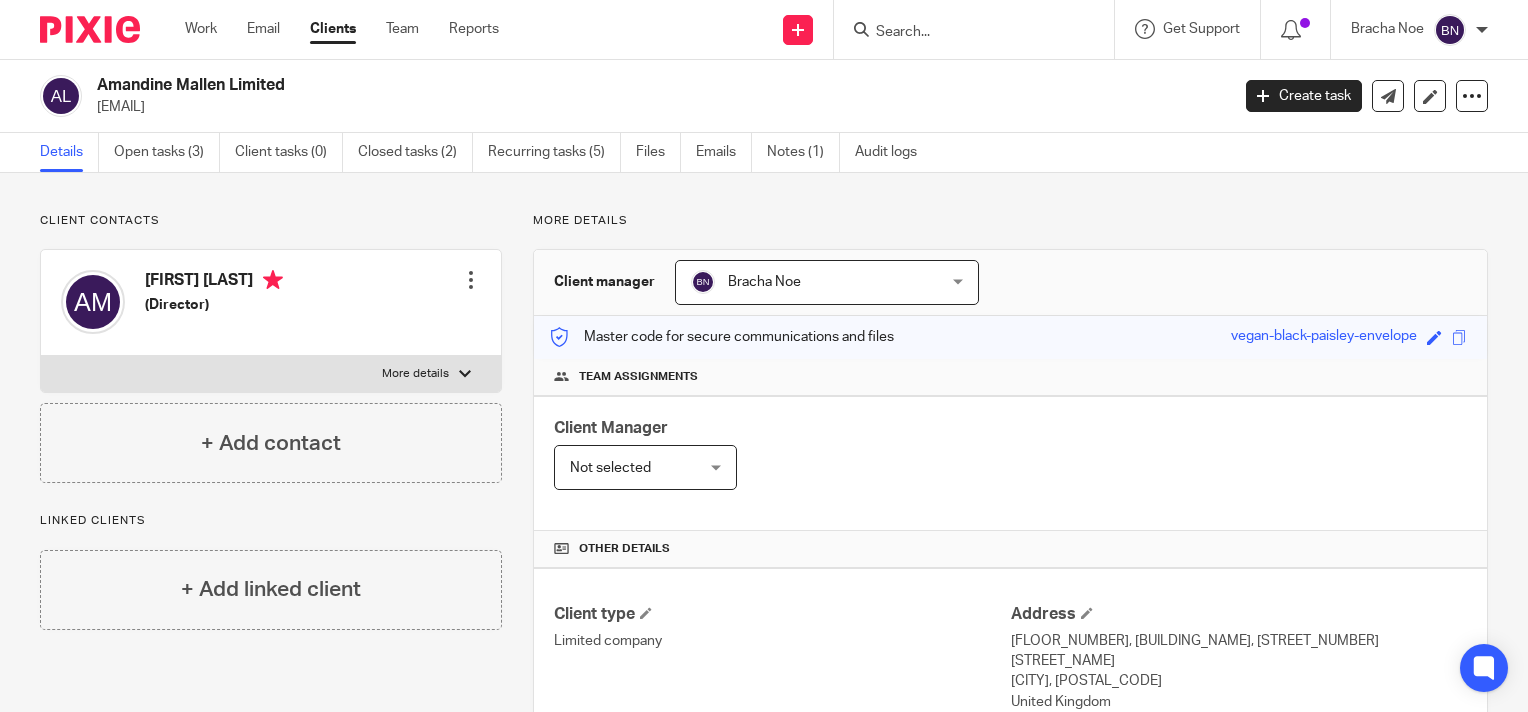click on "Not selected
Not selected" at bounding box center (645, 467) 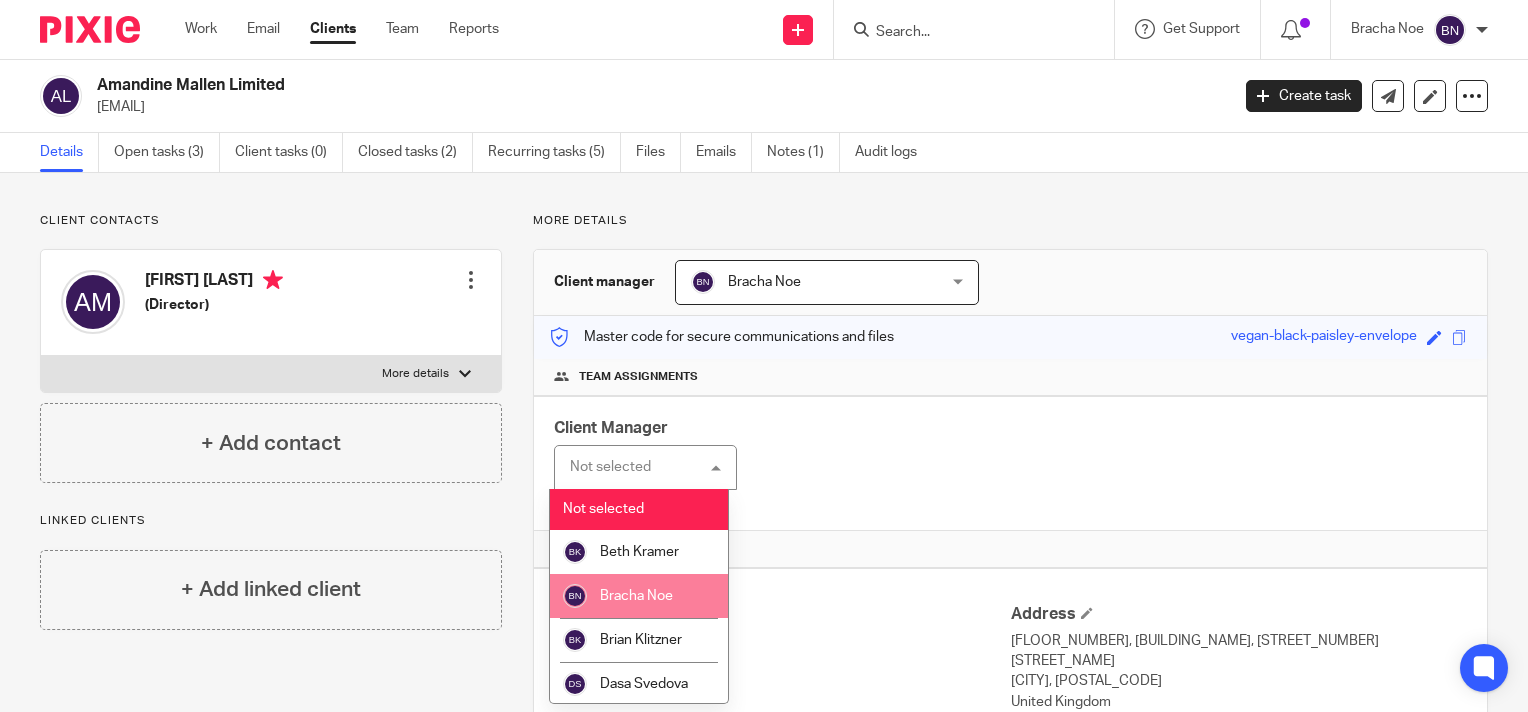 click on "Bracha Noe" at bounding box center [636, 596] 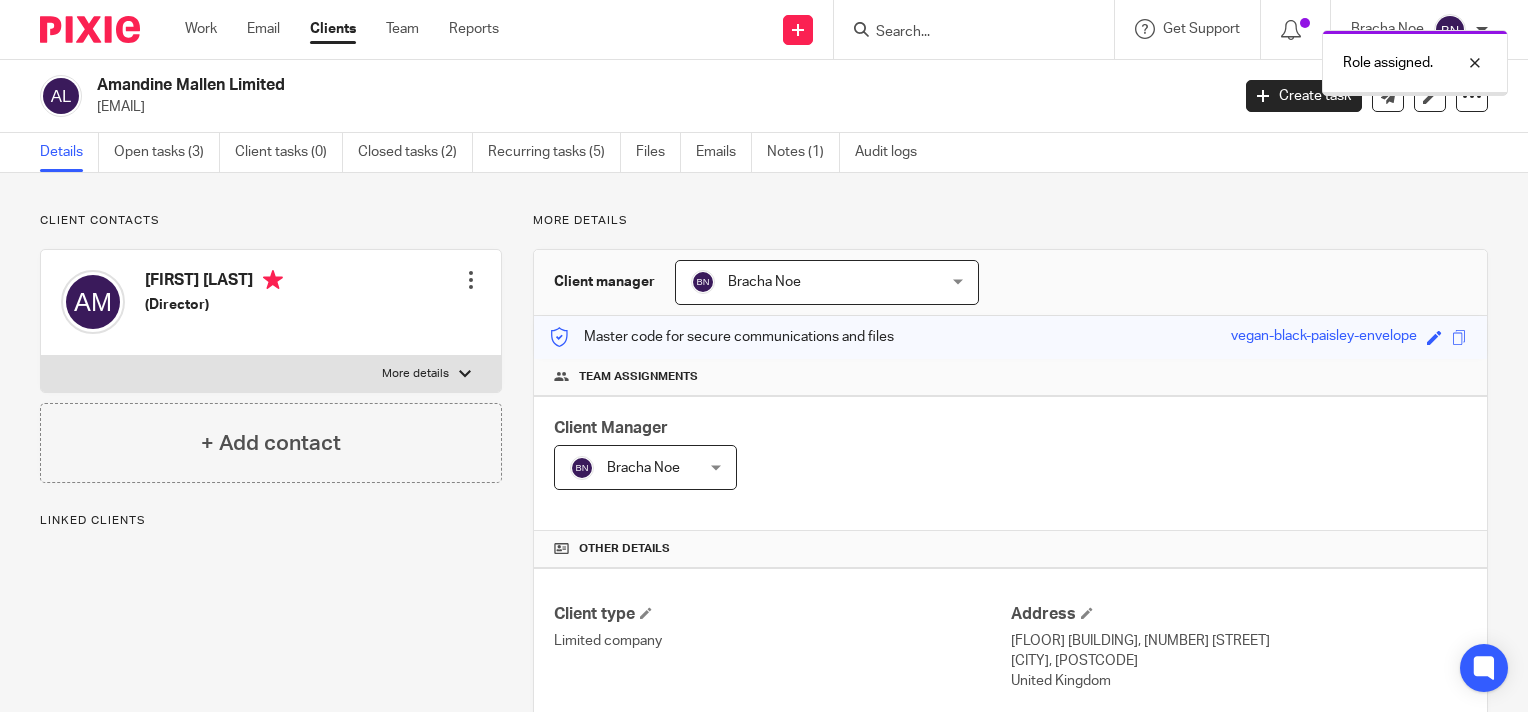scroll, scrollTop: 0, scrollLeft: 0, axis: both 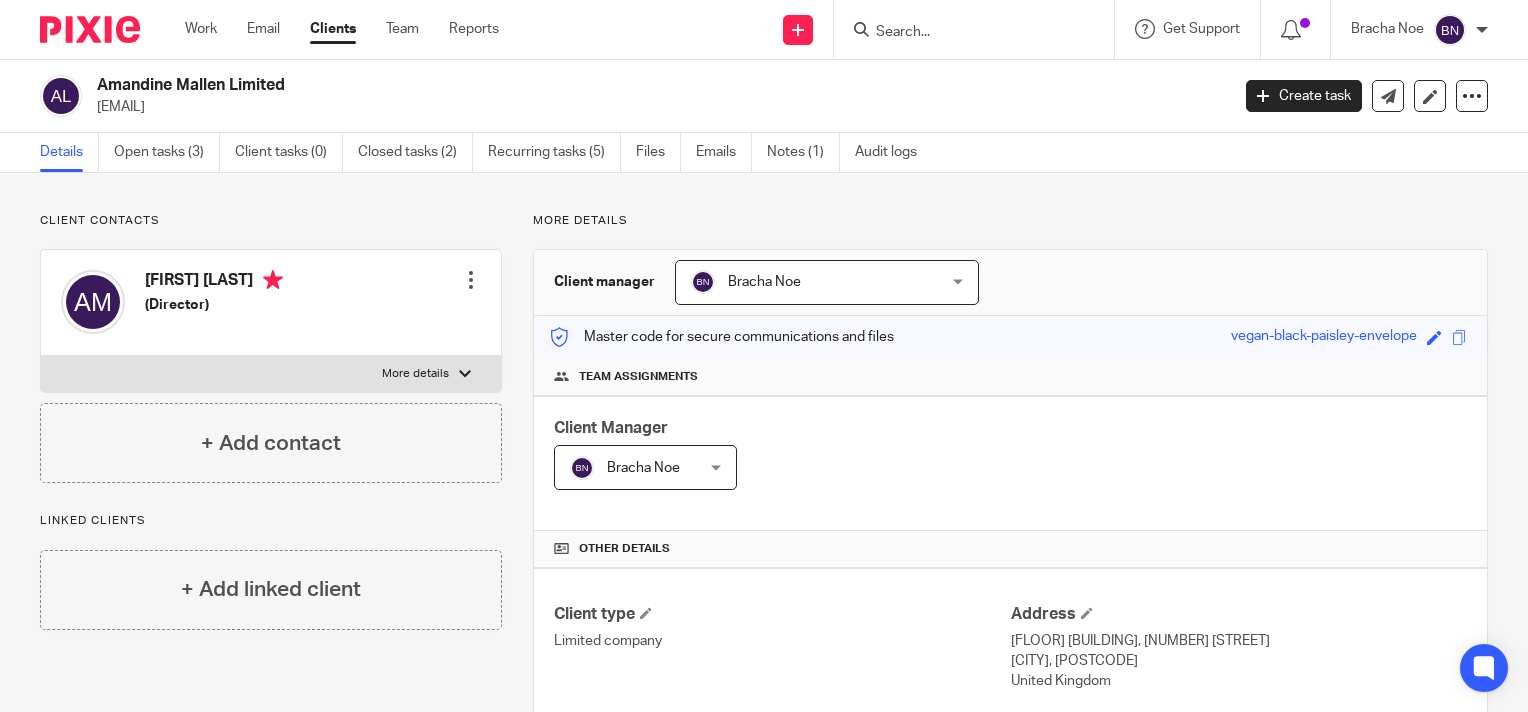 click at bounding box center [90, 29] 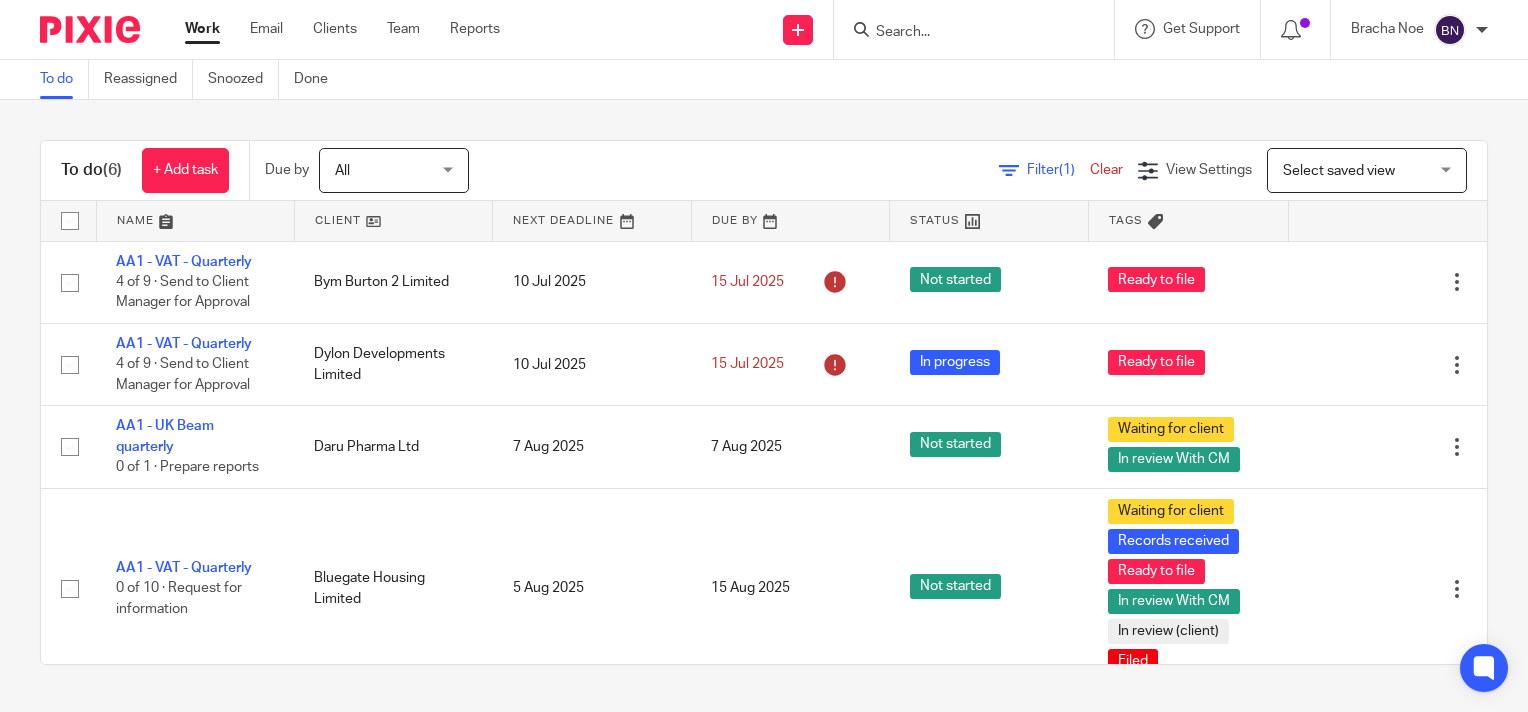 scroll, scrollTop: 0, scrollLeft: 0, axis: both 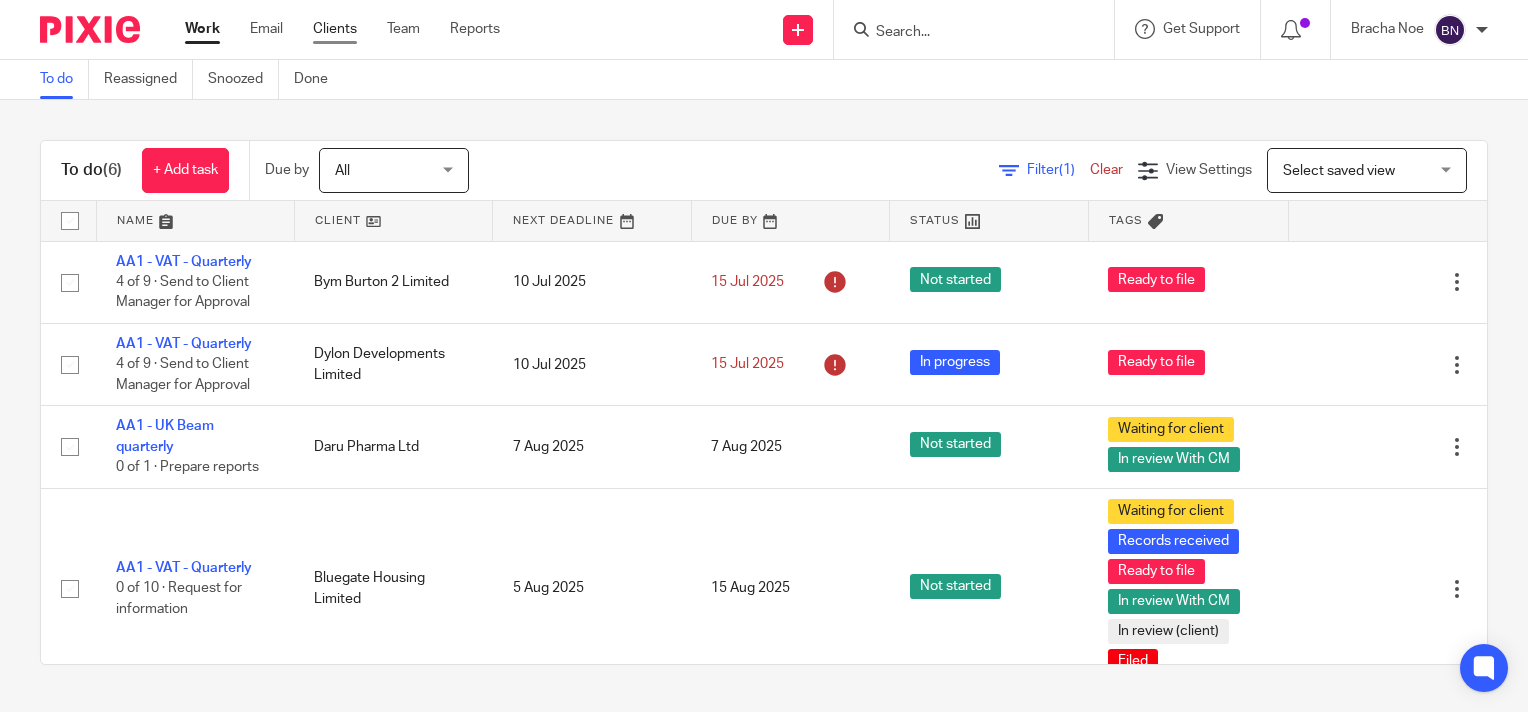 click on "Clients" at bounding box center (335, 29) 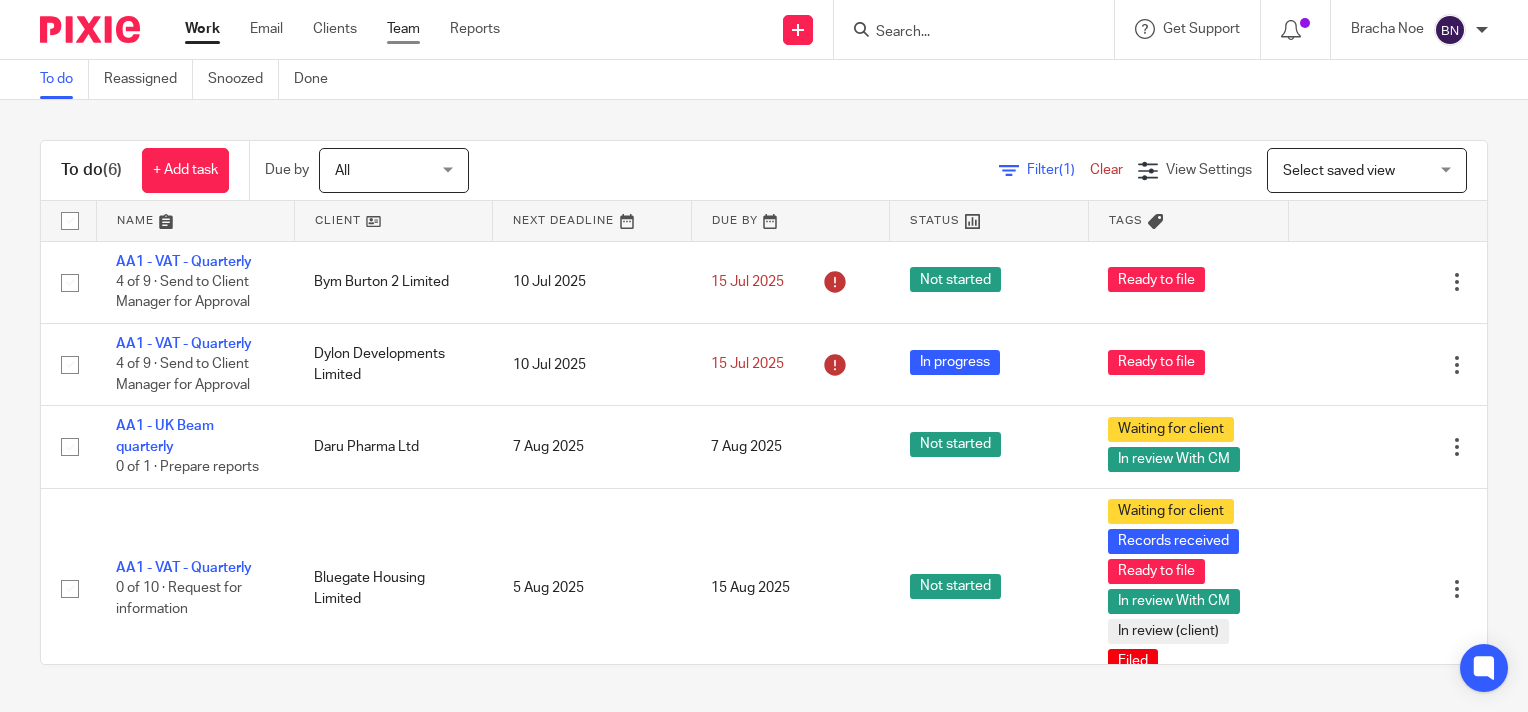 click on "Team" at bounding box center (403, 29) 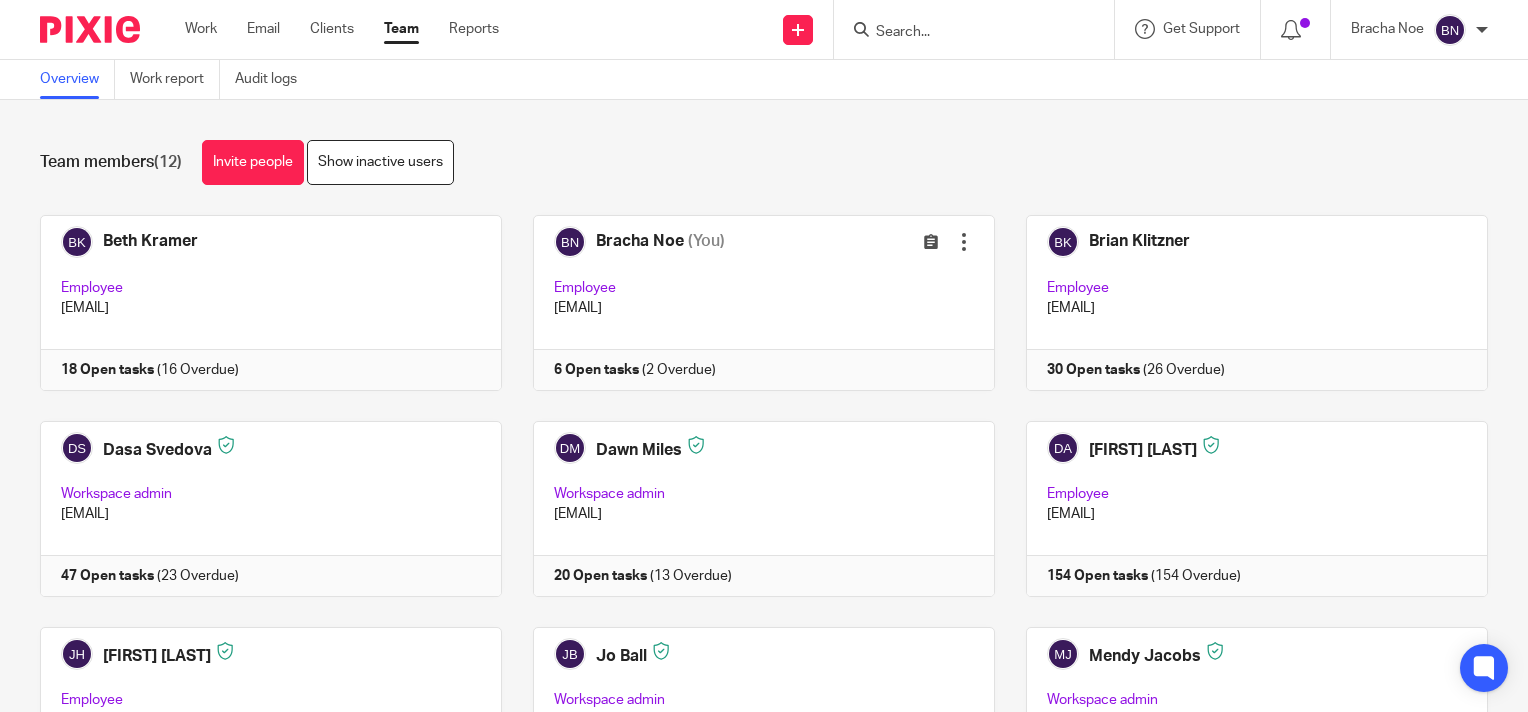 scroll, scrollTop: 0, scrollLeft: 0, axis: both 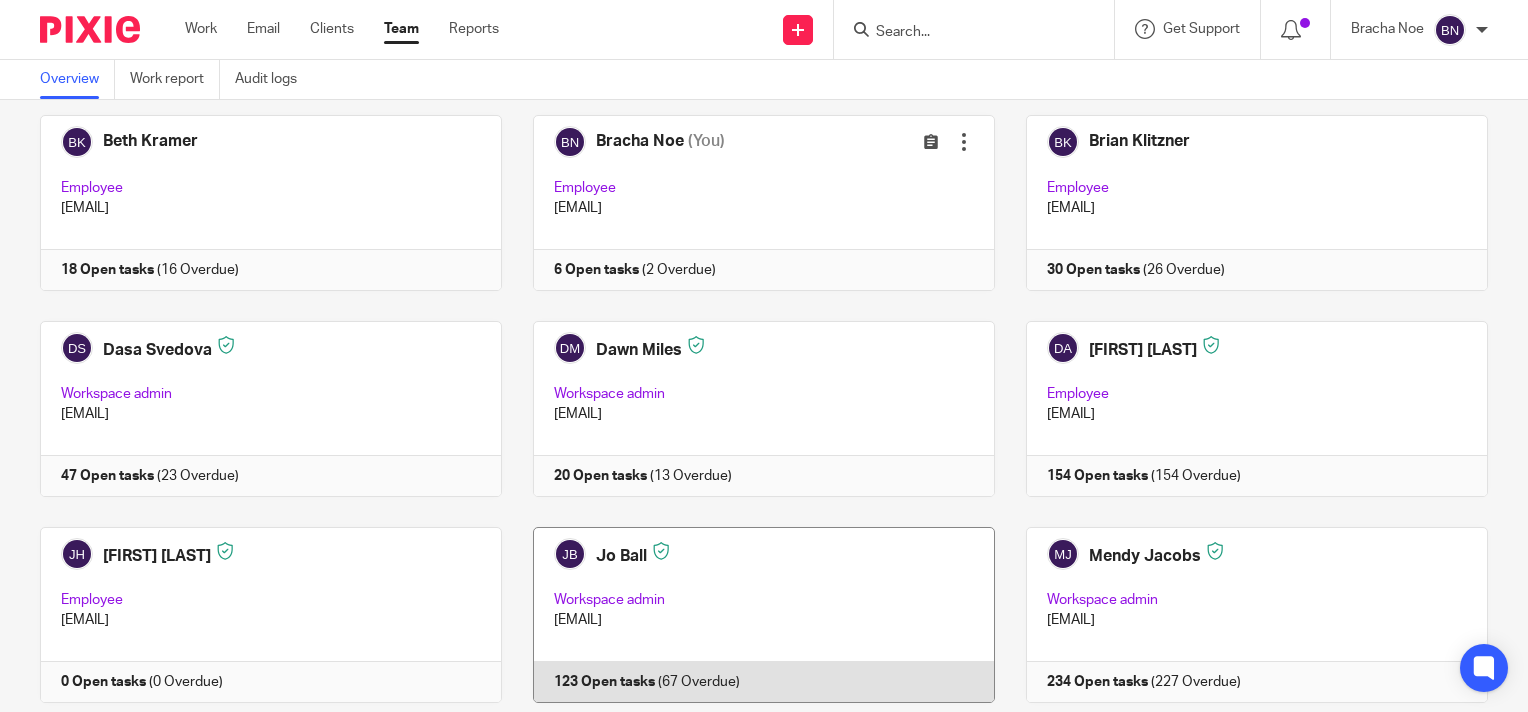 click at bounding box center [748, 615] 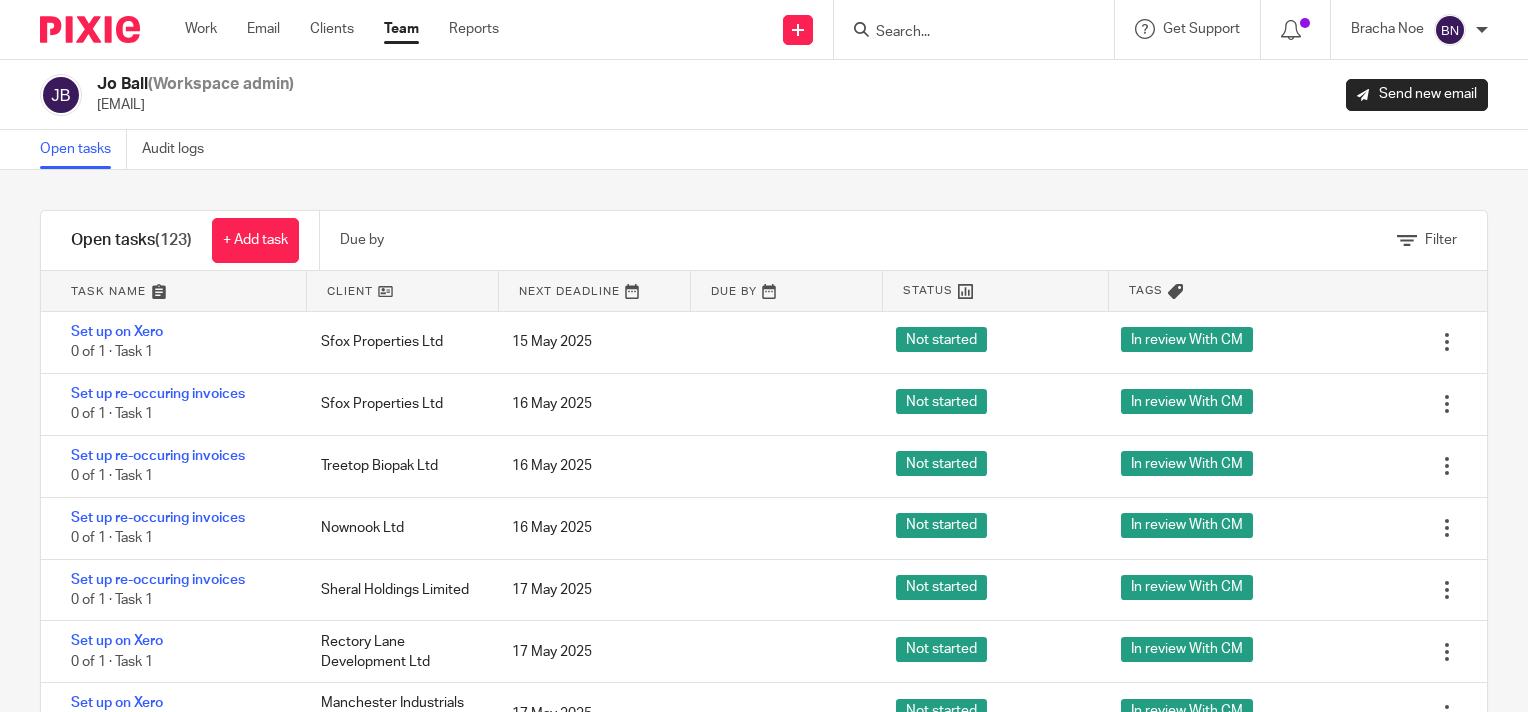 scroll, scrollTop: 0, scrollLeft: 0, axis: both 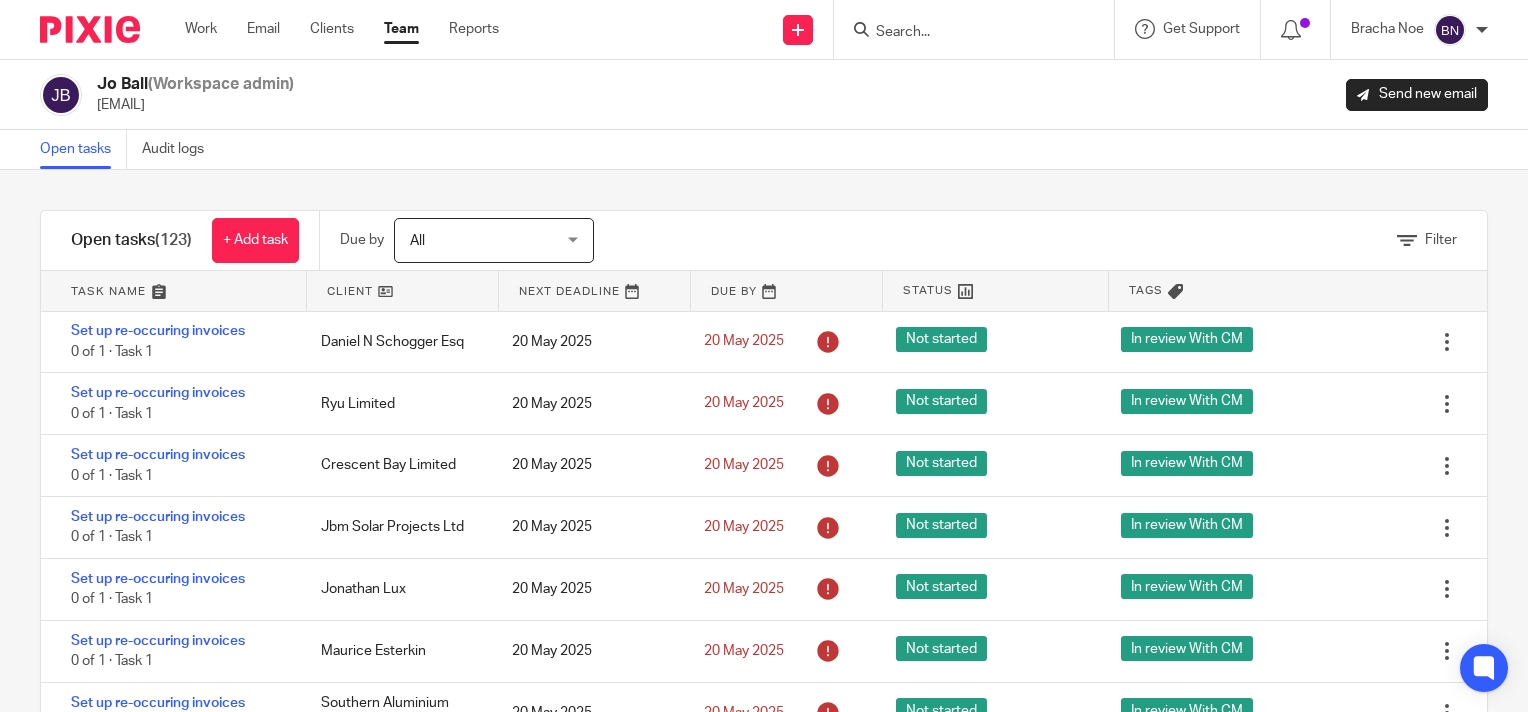 click at bounding box center [980, 29] 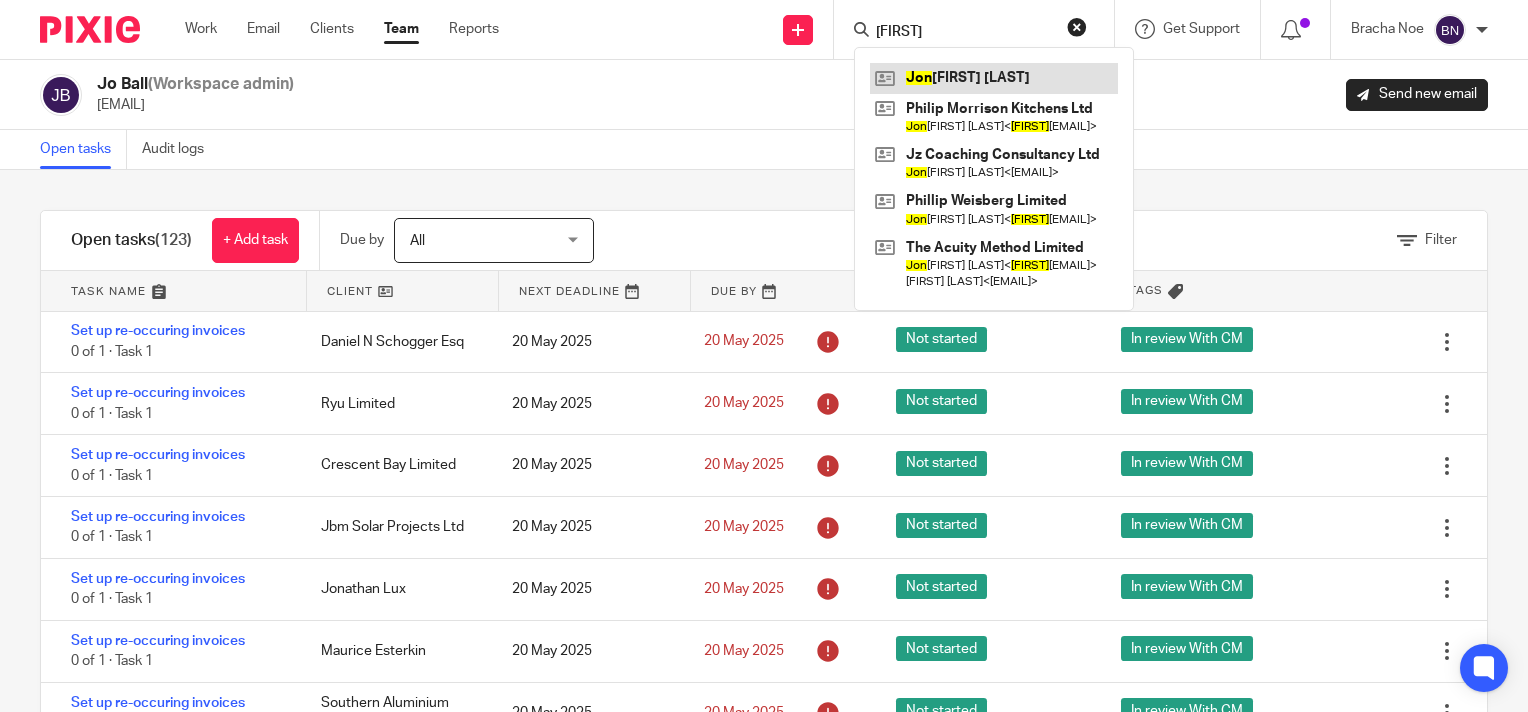 type on "jon" 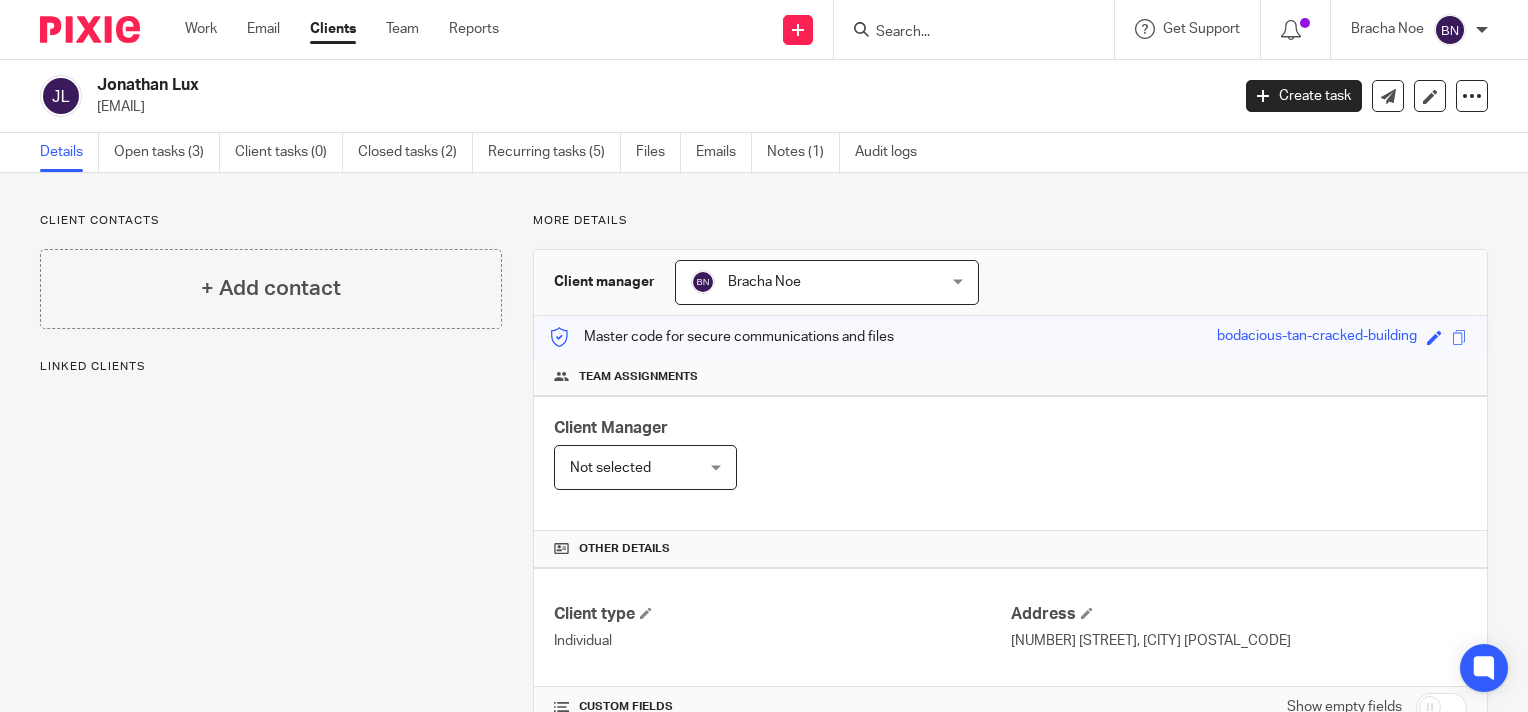scroll, scrollTop: 0, scrollLeft: 0, axis: both 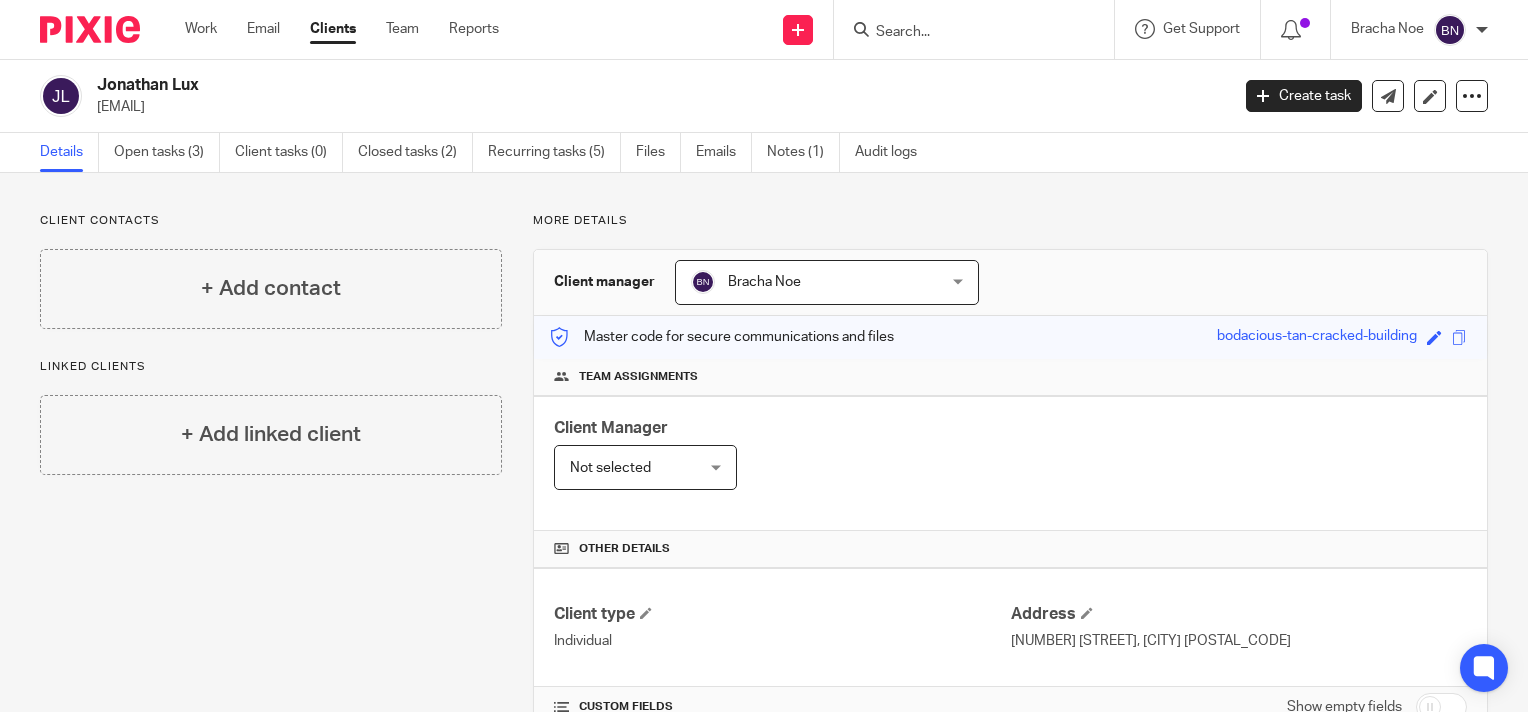 drag, startPoint x: 136, startPoint y: 86, endPoint x: 125, endPoint y: 97, distance: 15.556349 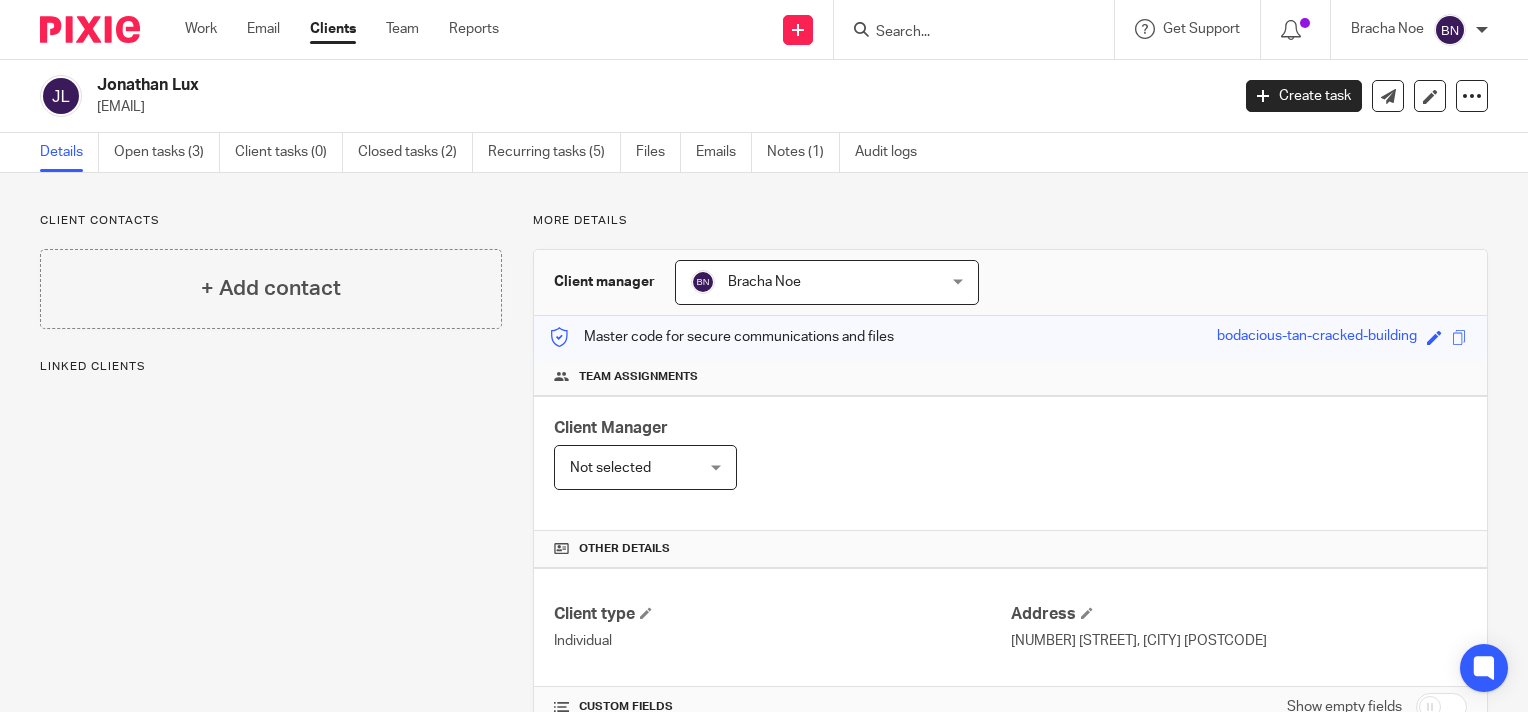scroll, scrollTop: 0, scrollLeft: 0, axis: both 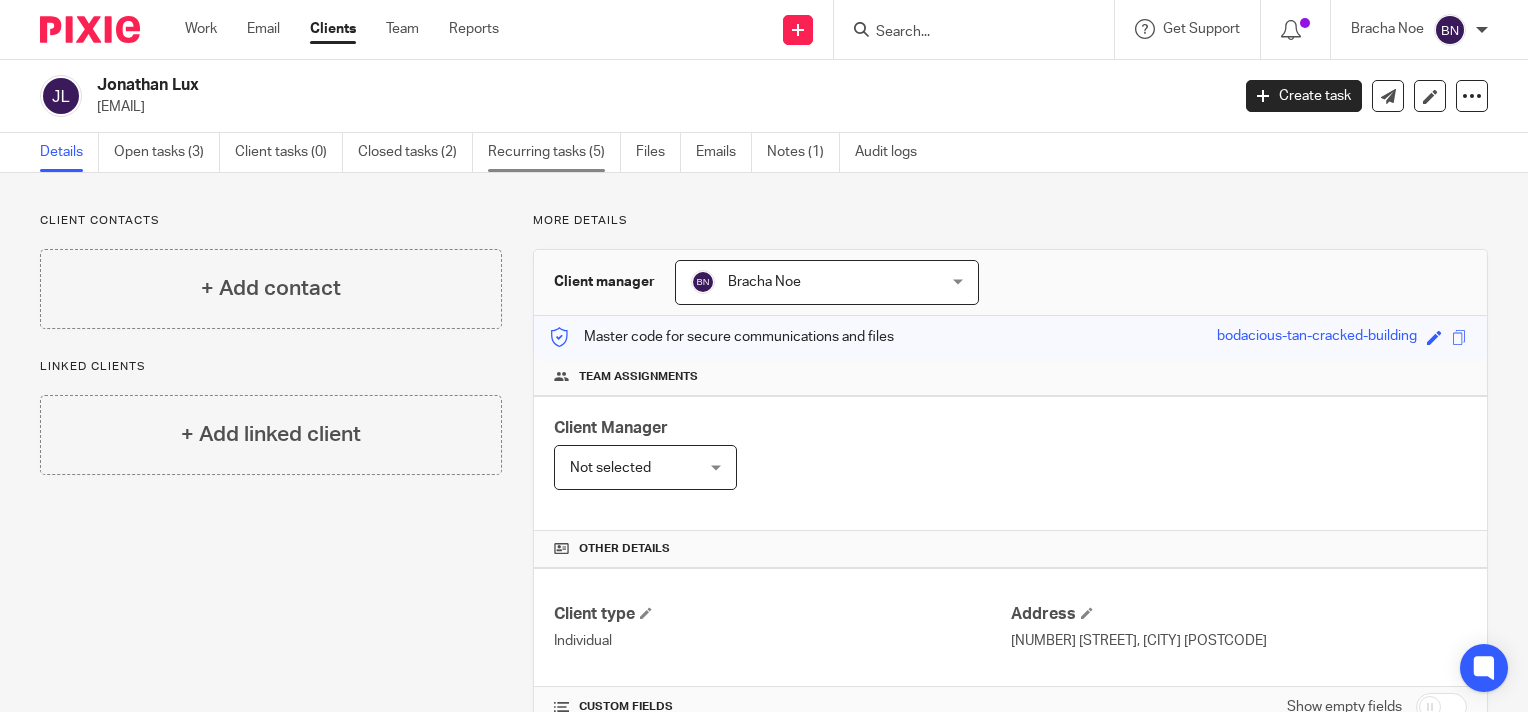 click on "Recurring tasks (5)" at bounding box center [554, 152] 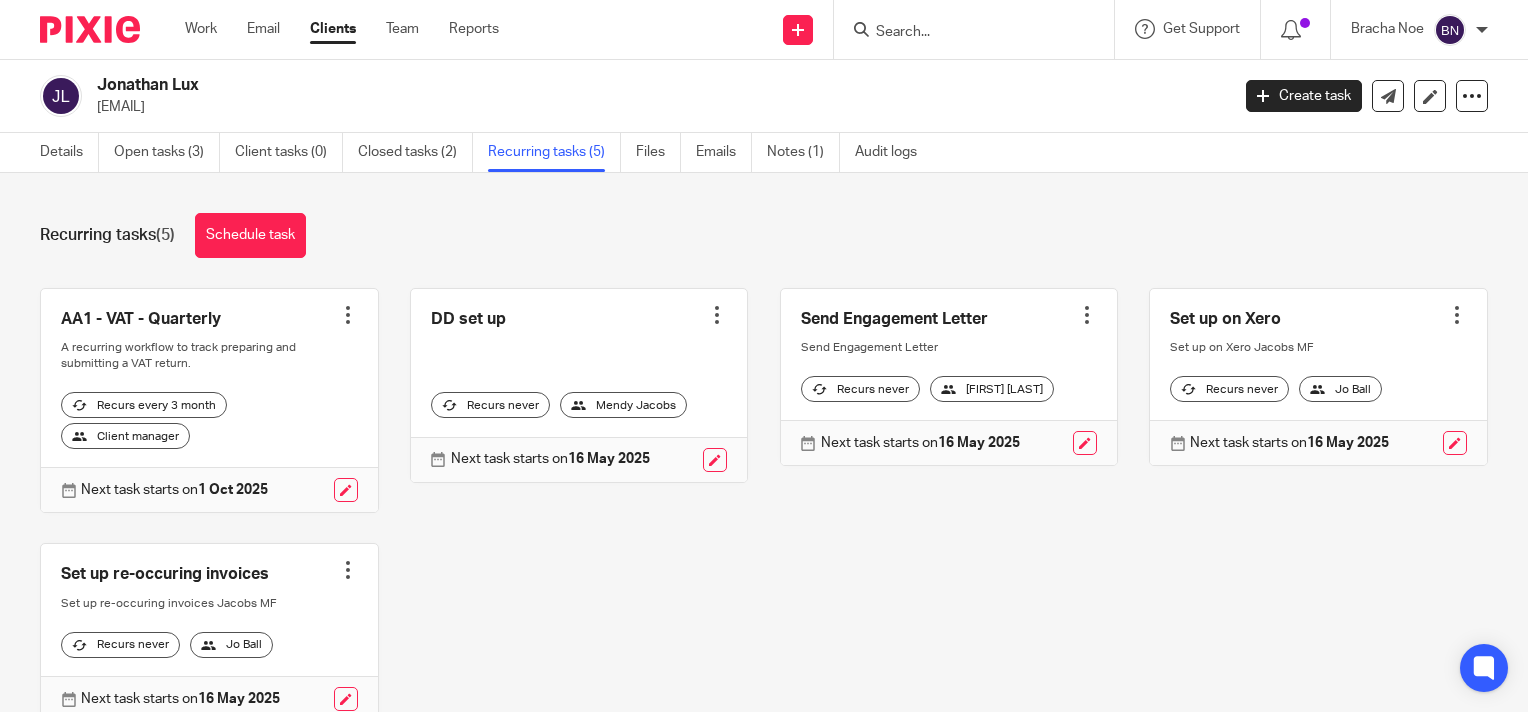 scroll, scrollTop: 0, scrollLeft: 0, axis: both 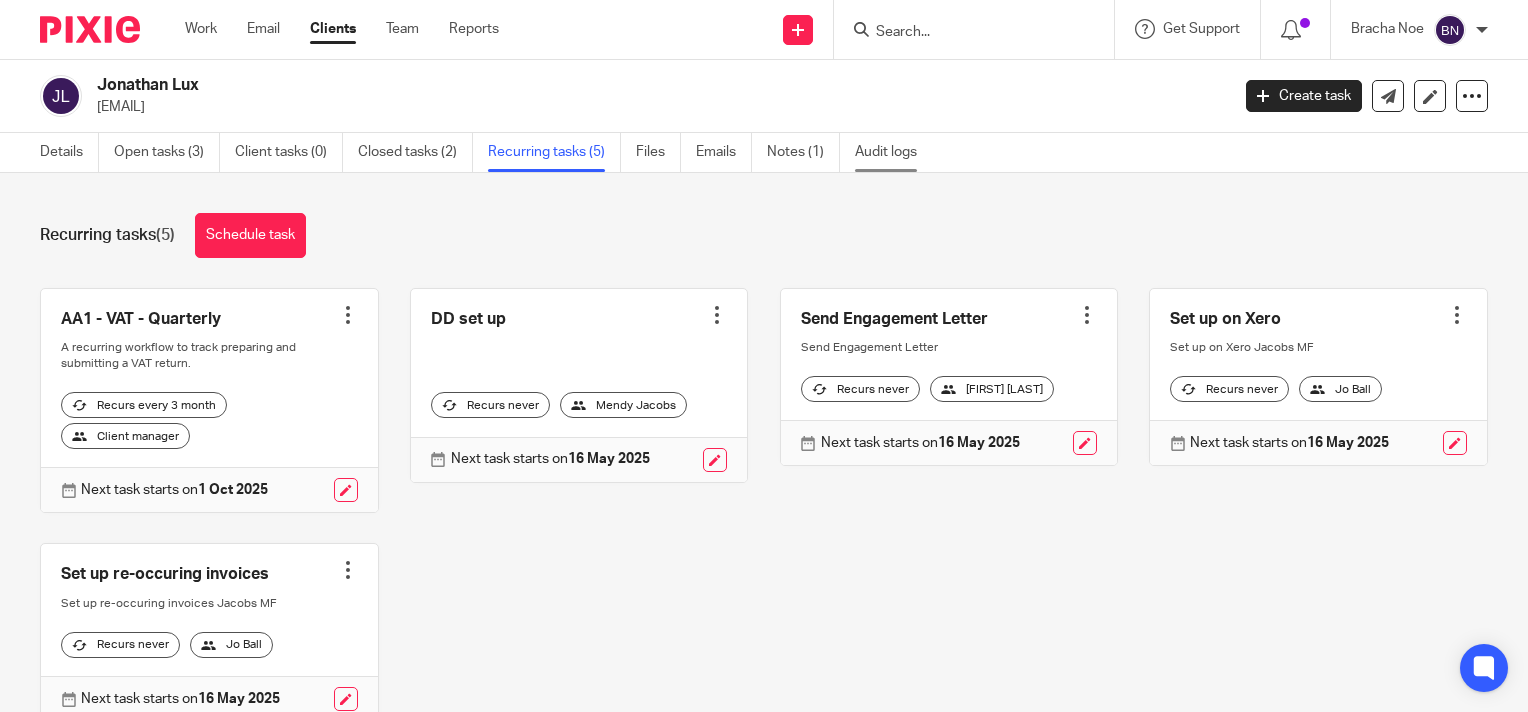 click on "Audit logs" at bounding box center (893, 152) 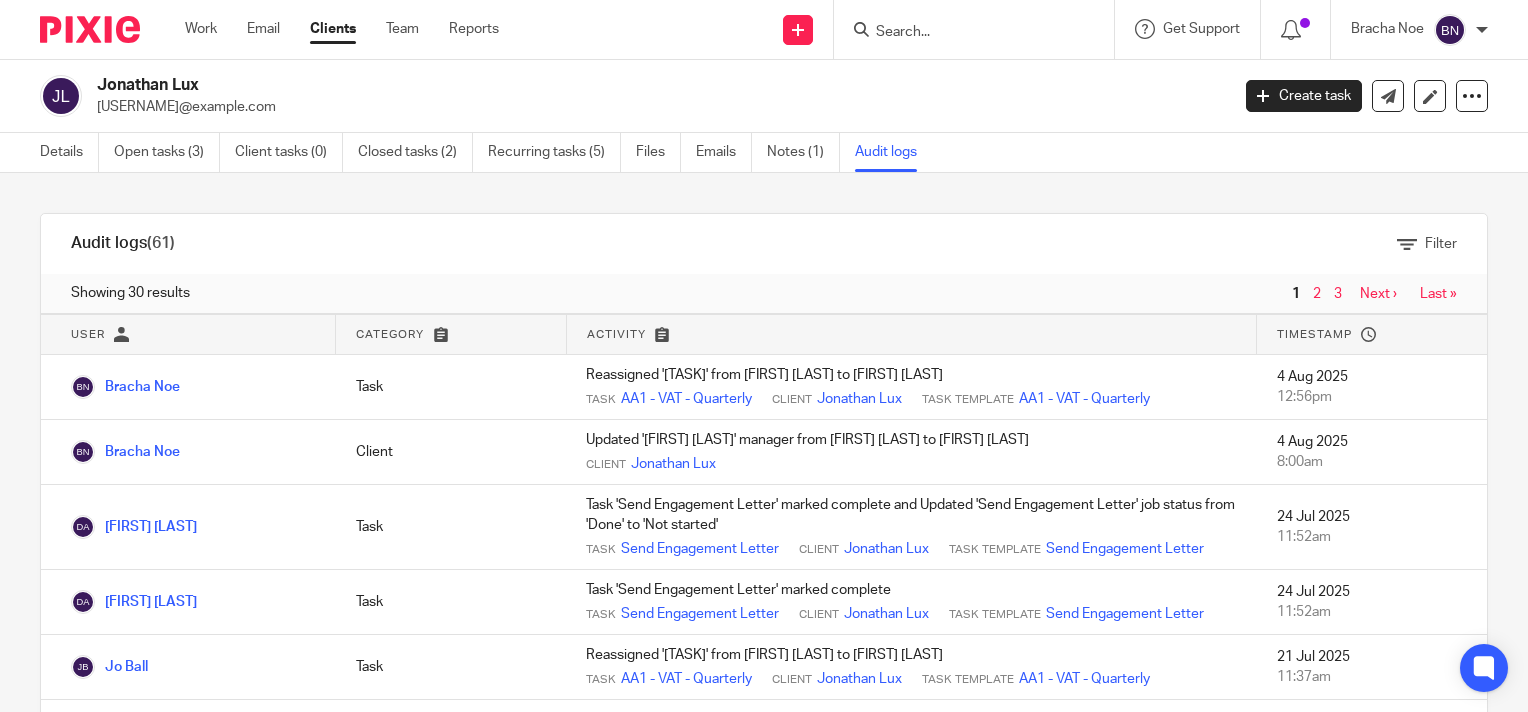 scroll, scrollTop: 0, scrollLeft: 0, axis: both 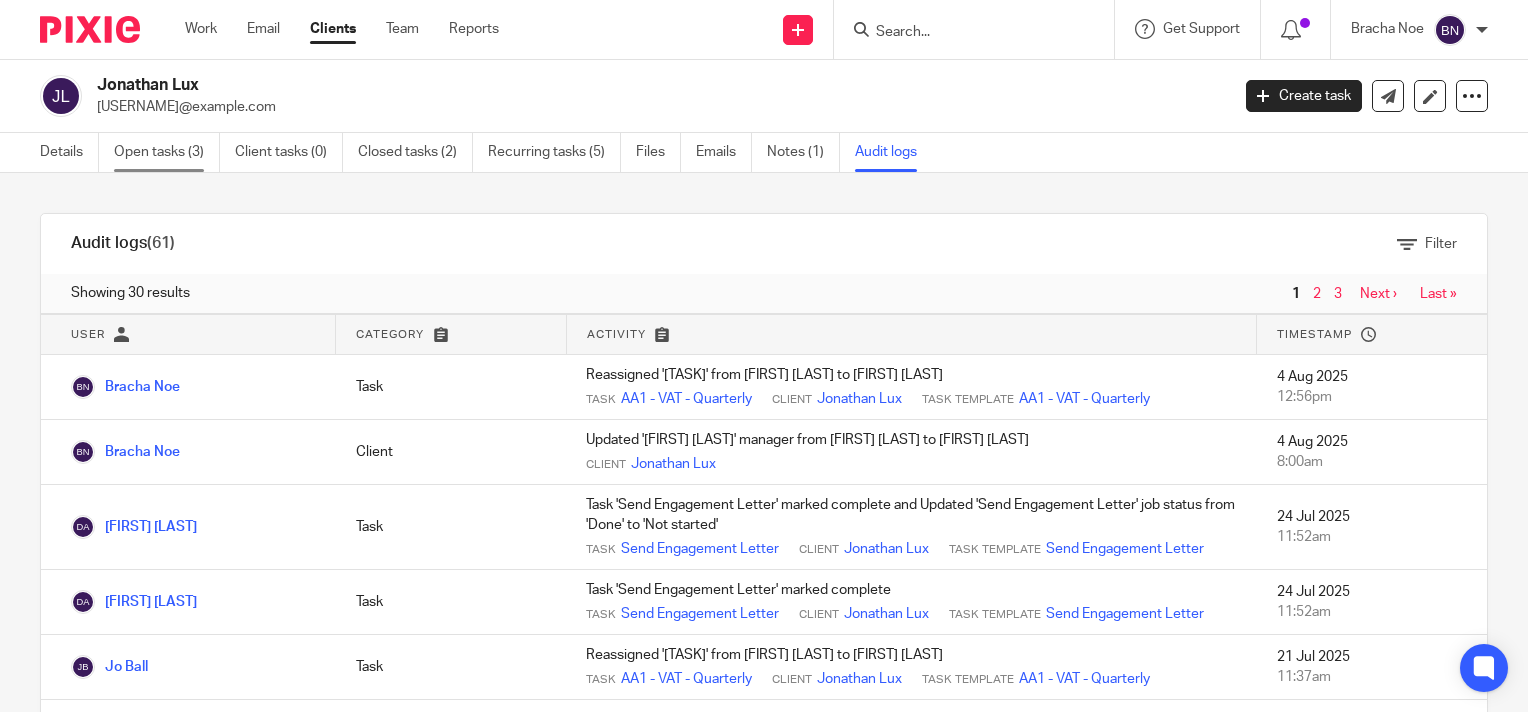 click on "Open tasks (3)" at bounding box center (167, 152) 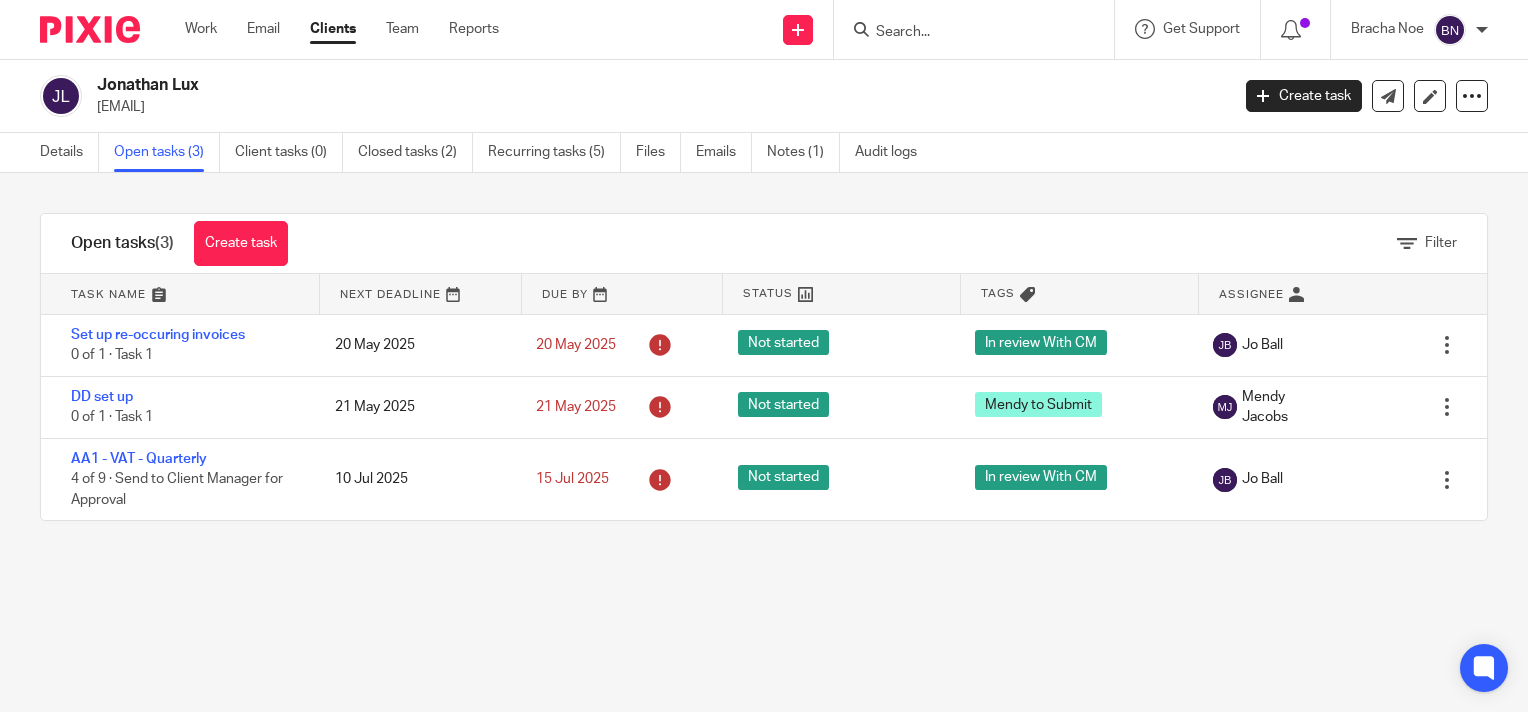 scroll, scrollTop: 0, scrollLeft: 0, axis: both 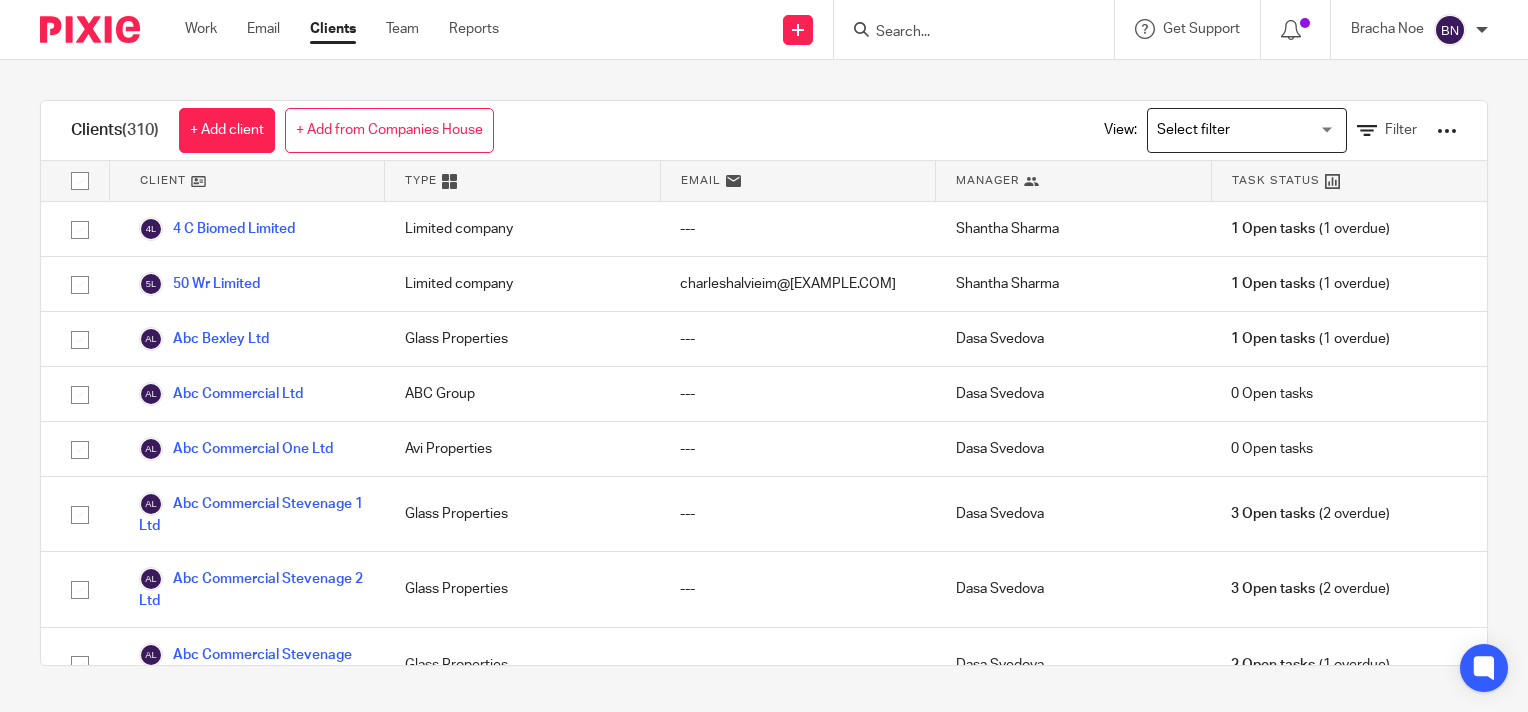 click at bounding box center (964, 33) 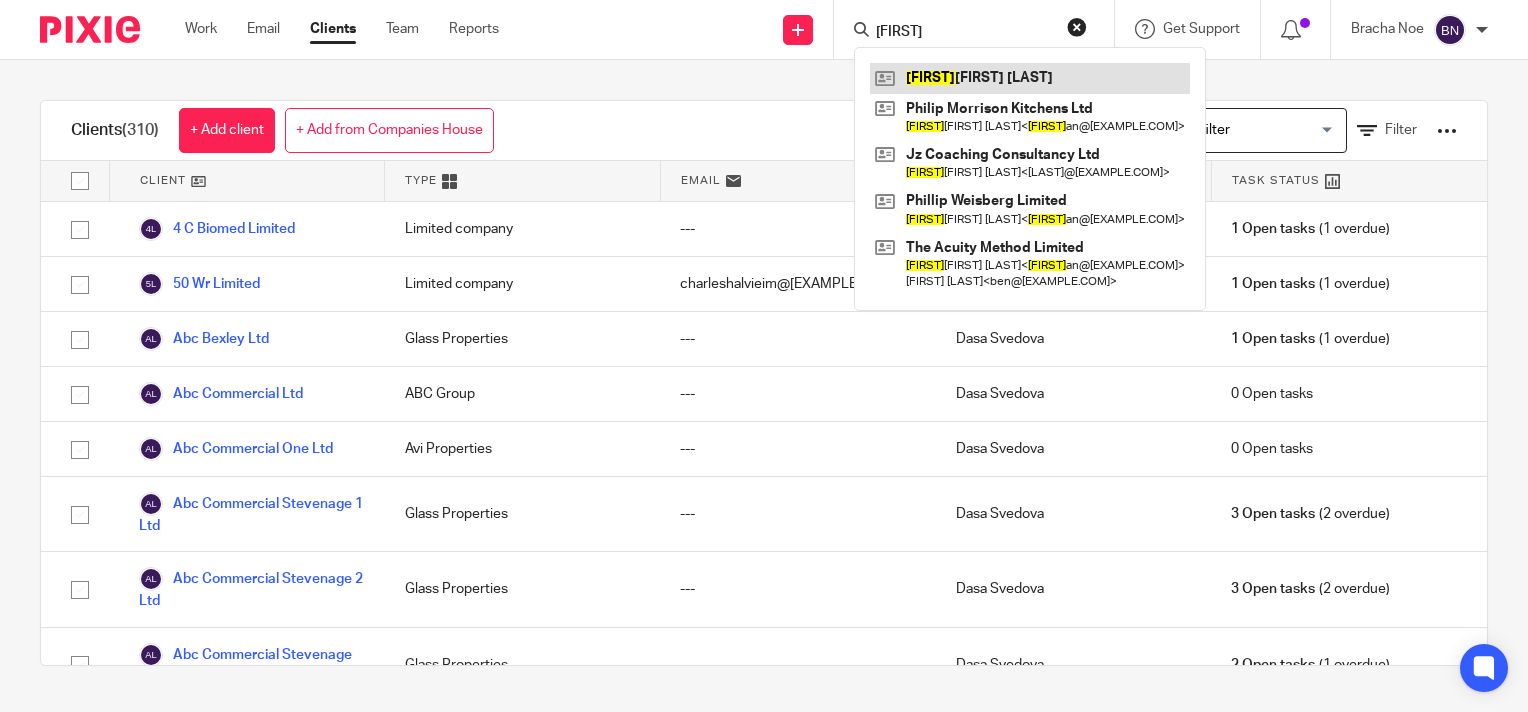 type on "[FIRST]" 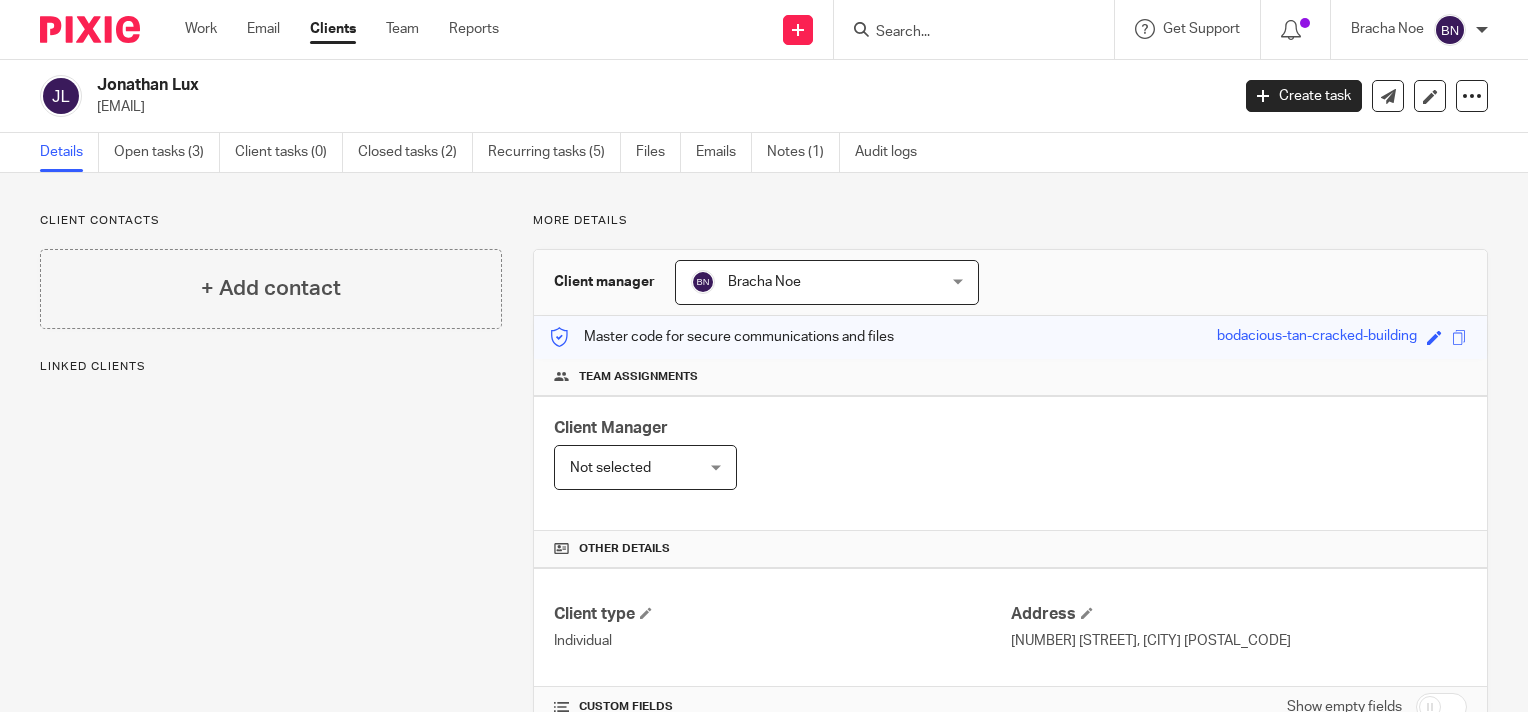 scroll, scrollTop: 0, scrollLeft: 0, axis: both 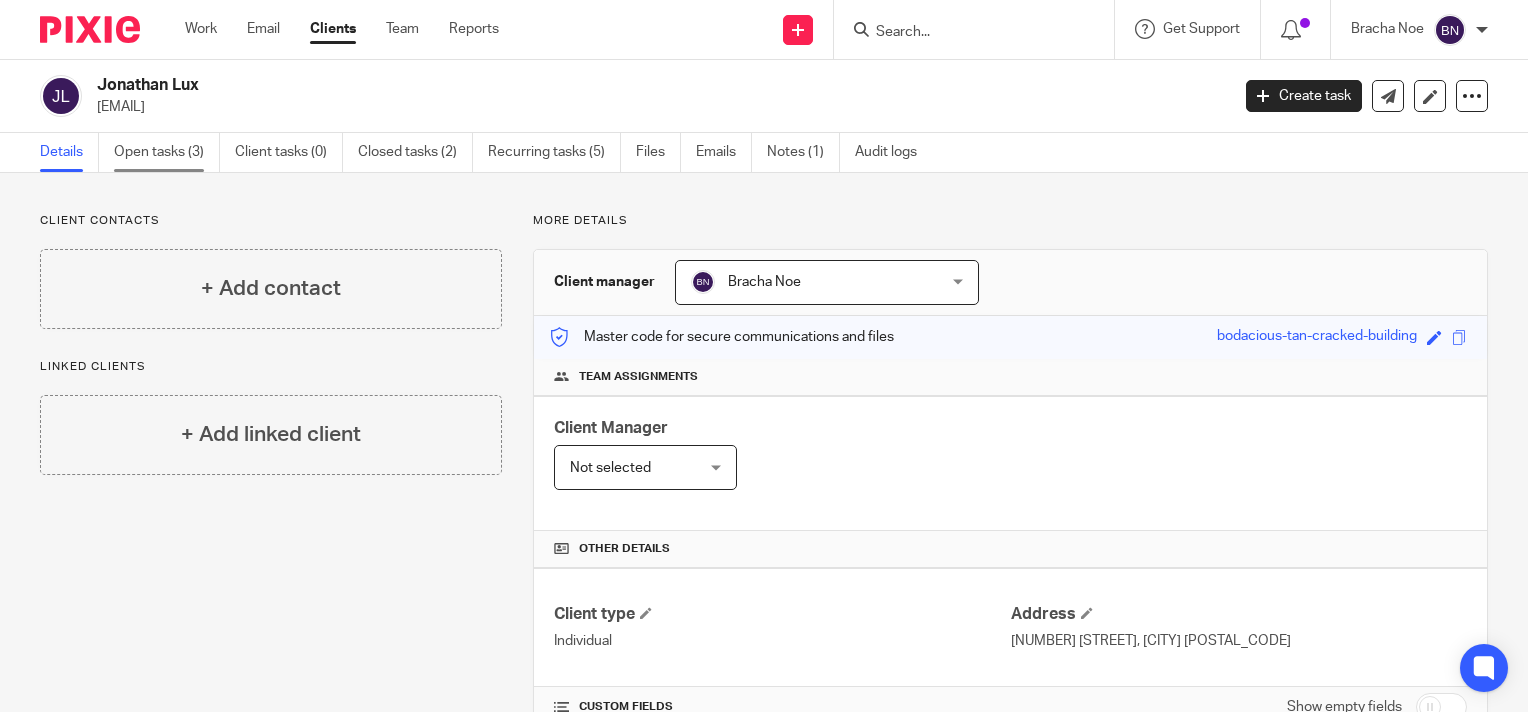 click on "Open tasks (3)" at bounding box center [167, 152] 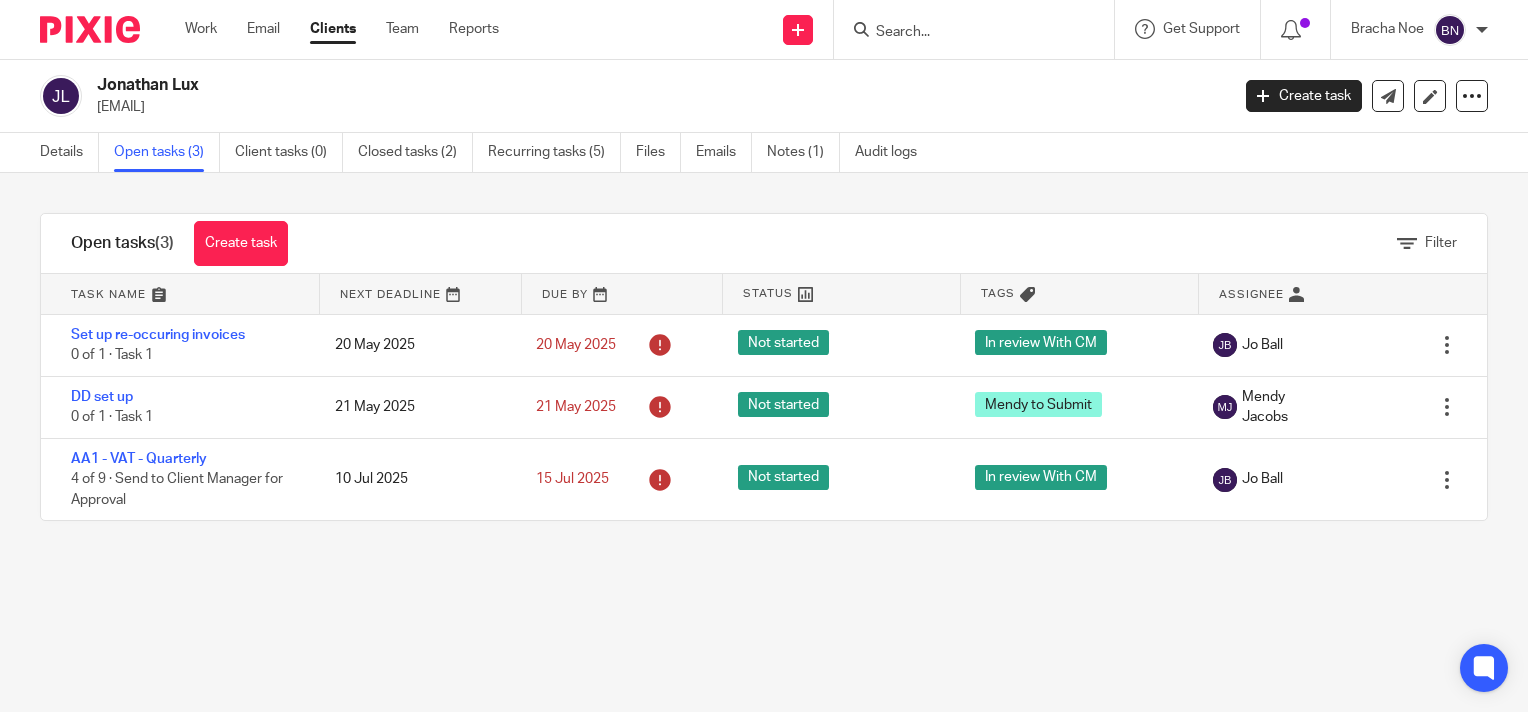 scroll, scrollTop: 0, scrollLeft: 0, axis: both 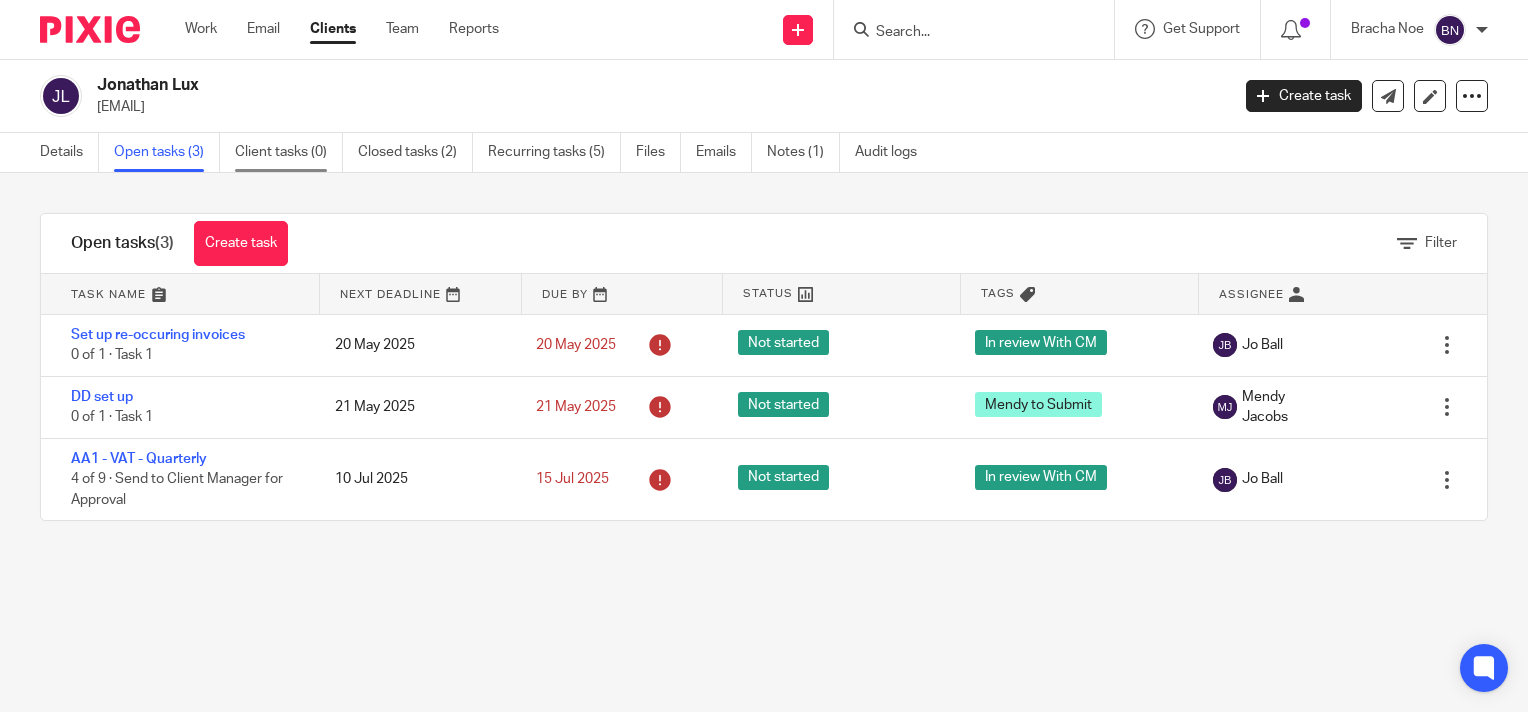 click on "Client tasks (0)" at bounding box center (289, 152) 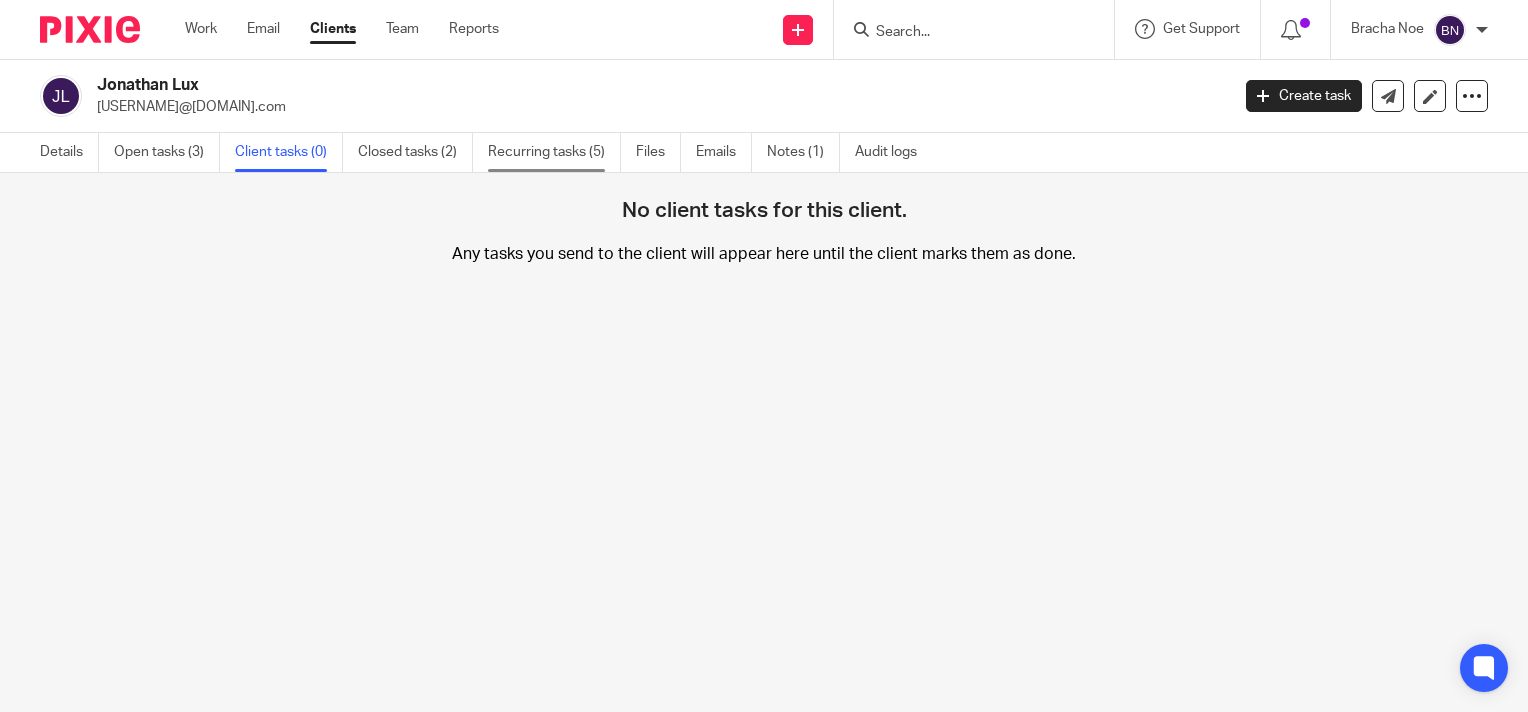 scroll, scrollTop: 0, scrollLeft: 0, axis: both 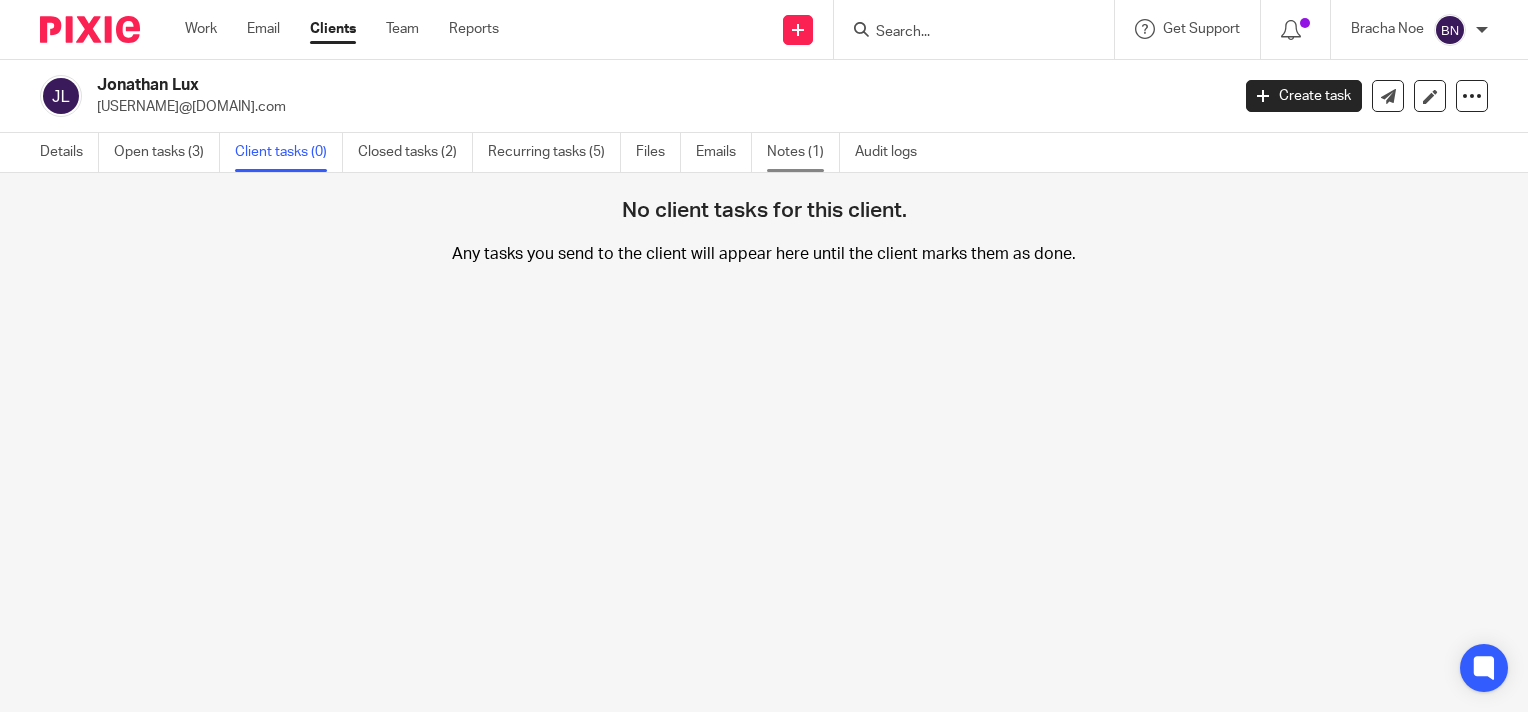 click on "Notes (1)" at bounding box center [803, 152] 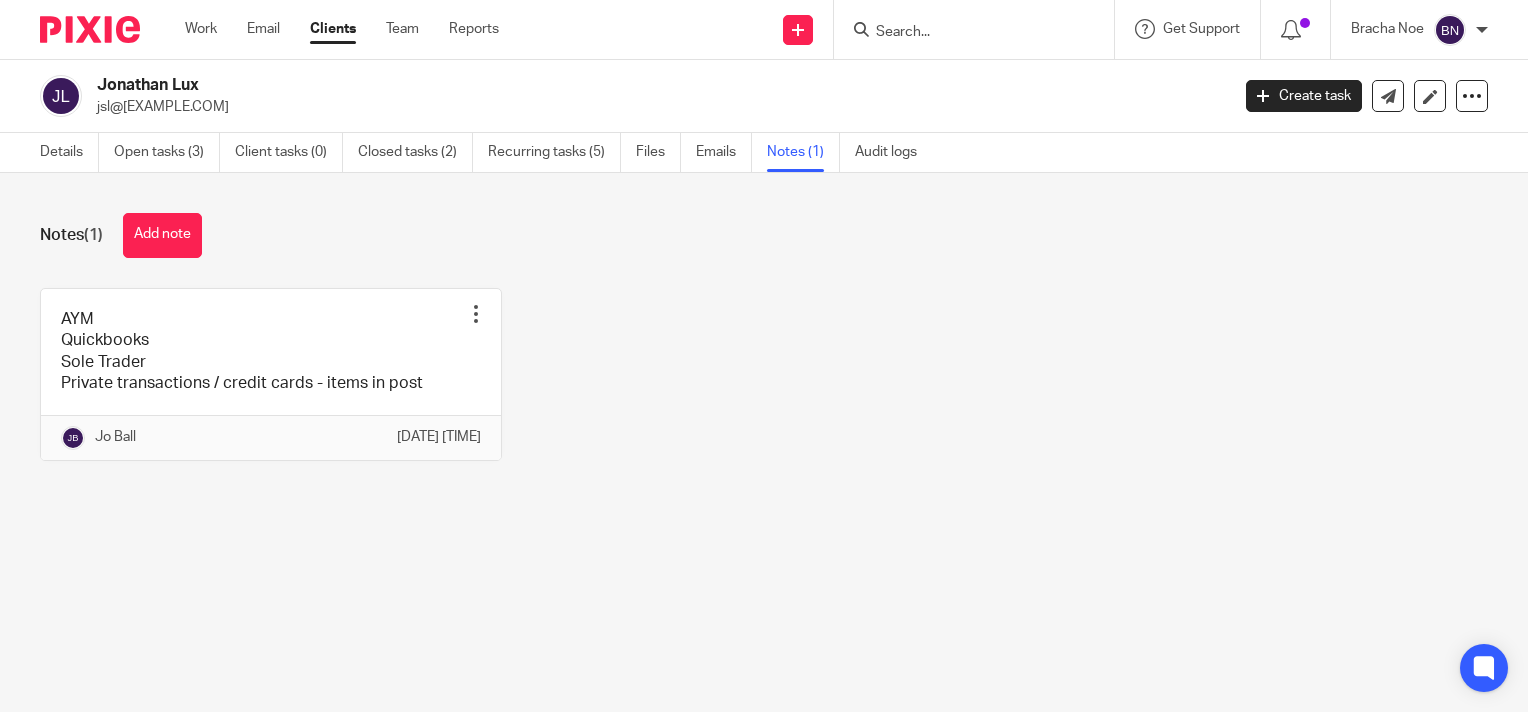 scroll, scrollTop: 0, scrollLeft: 0, axis: both 